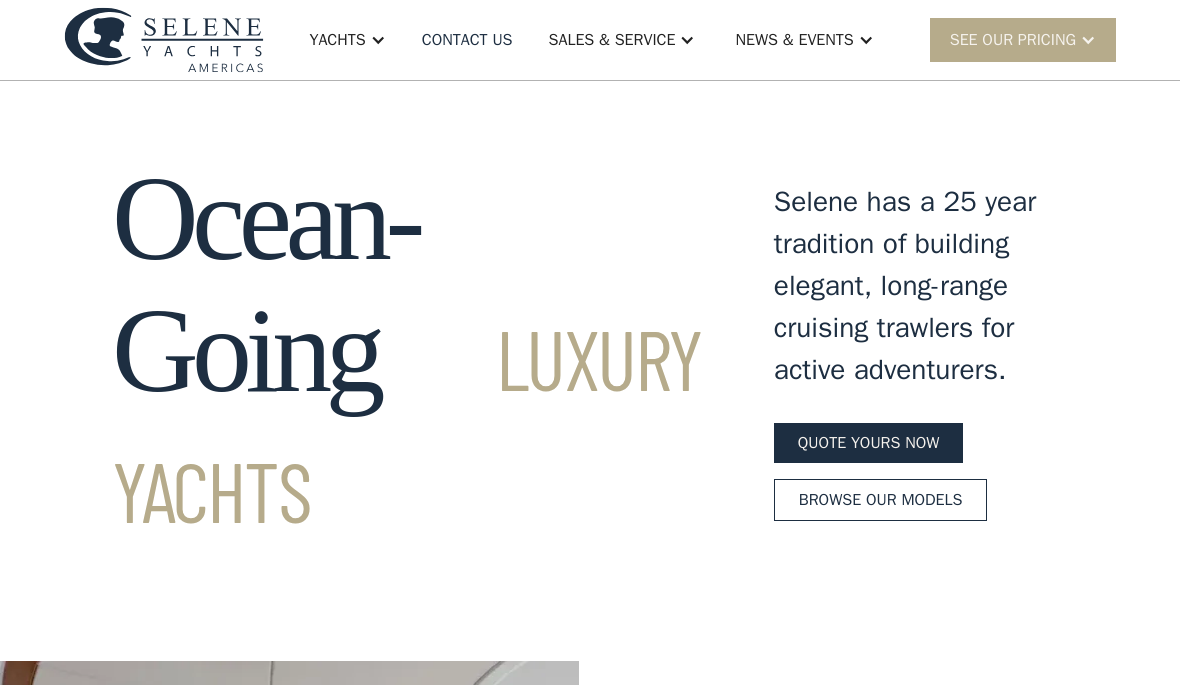 scroll, scrollTop: 0, scrollLeft: 0, axis: both 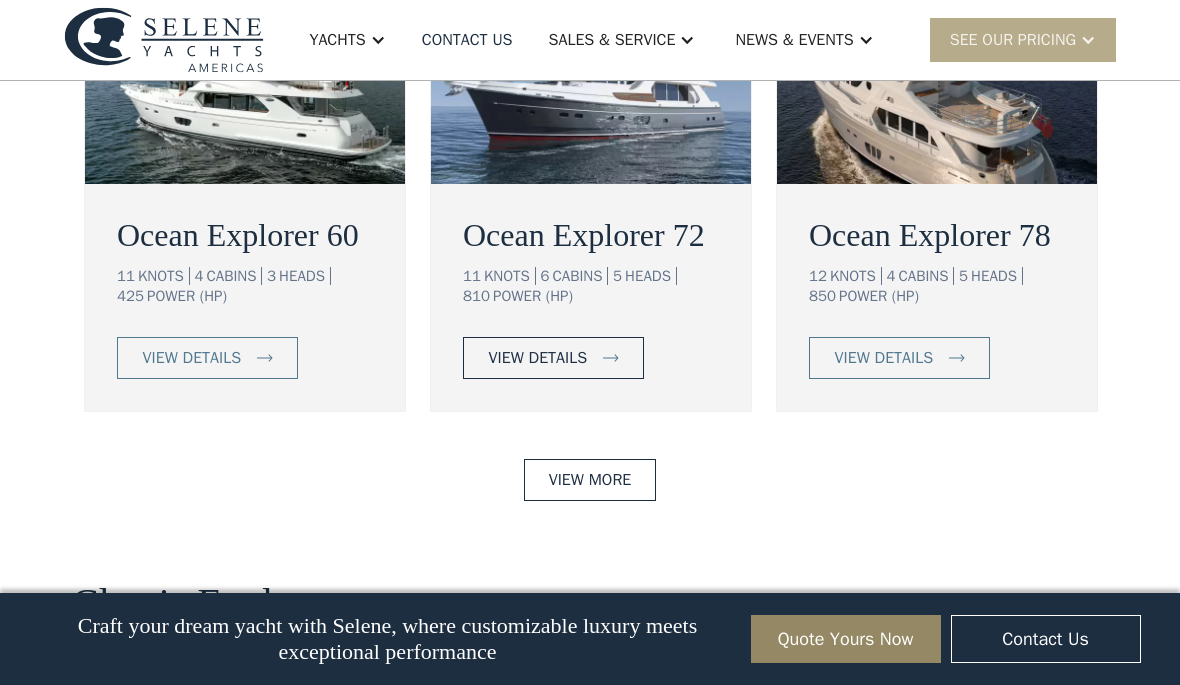 click on "view details" at bounding box center (553, 358) 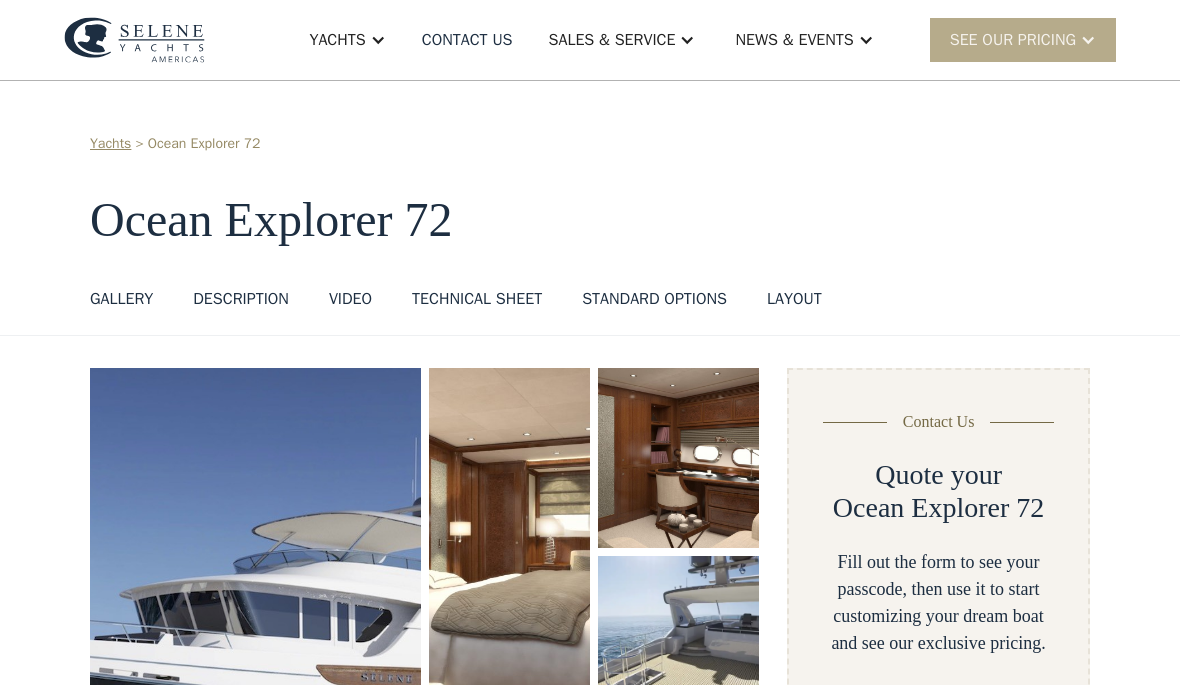 scroll, scrollTop: 0, scrollLeft: 0, axis: both 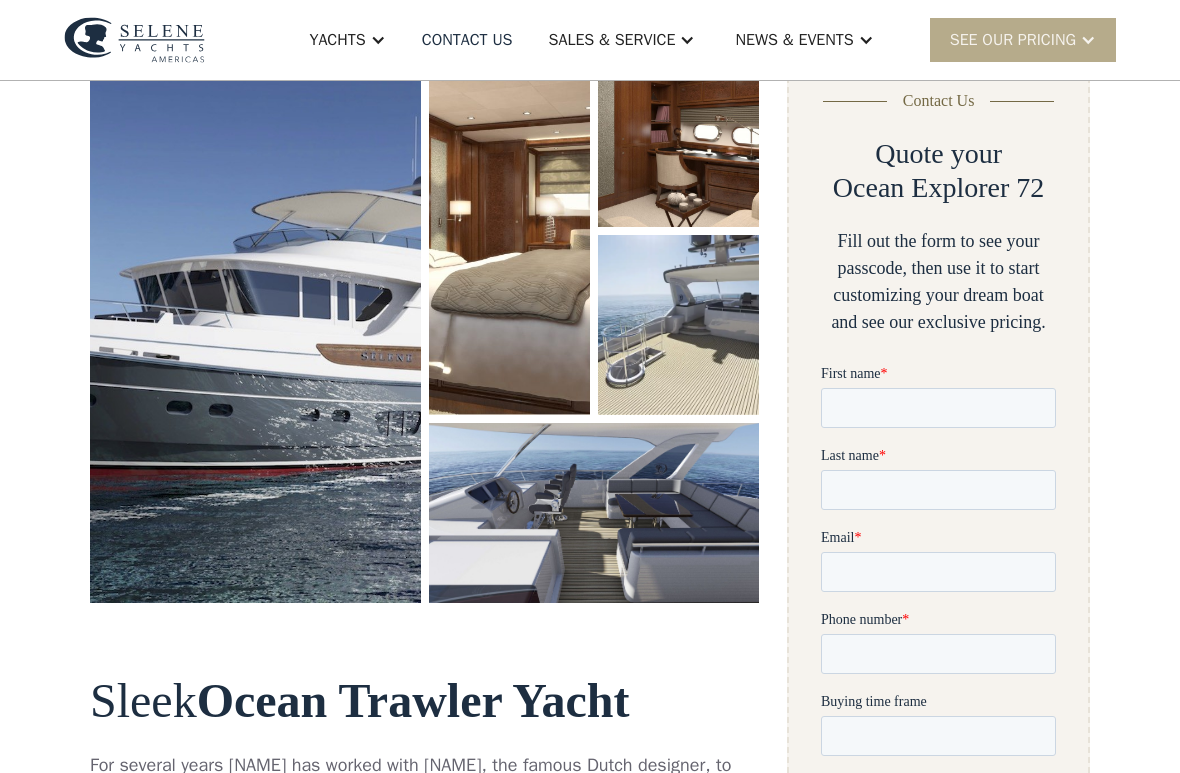 click at bounding box center [255, 325] 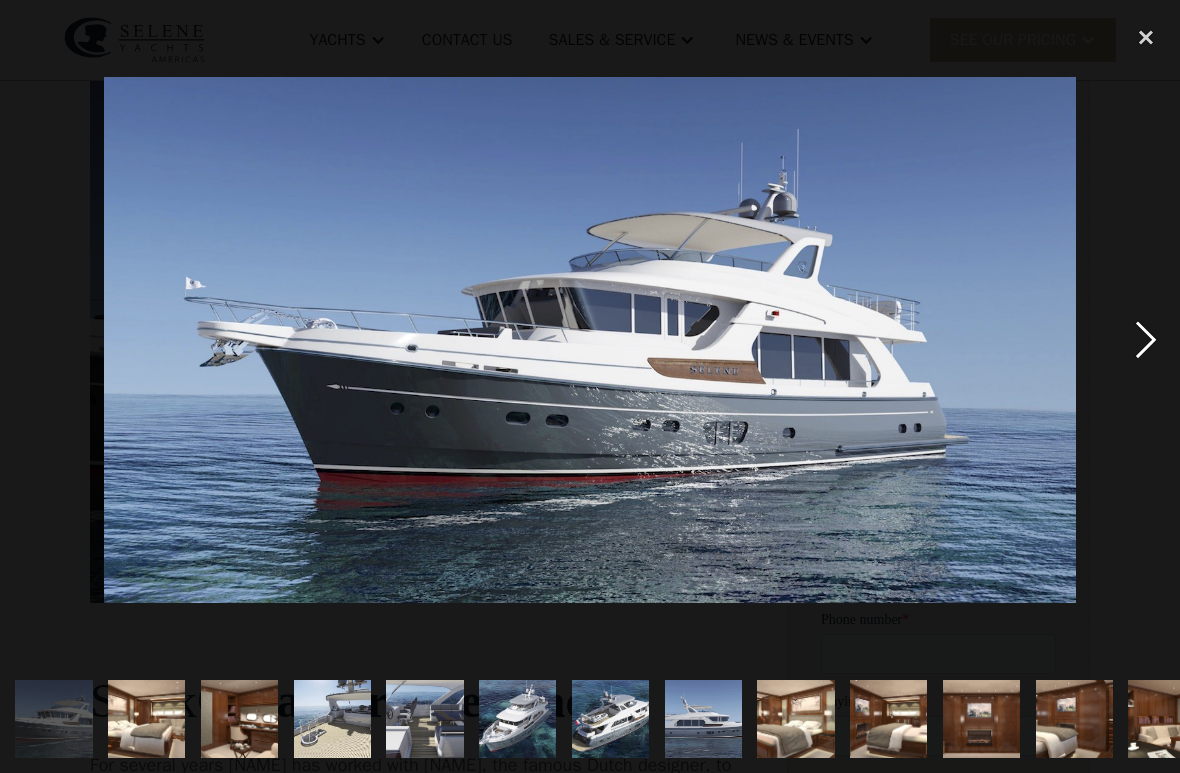 click at bounding box center [1146, 339] 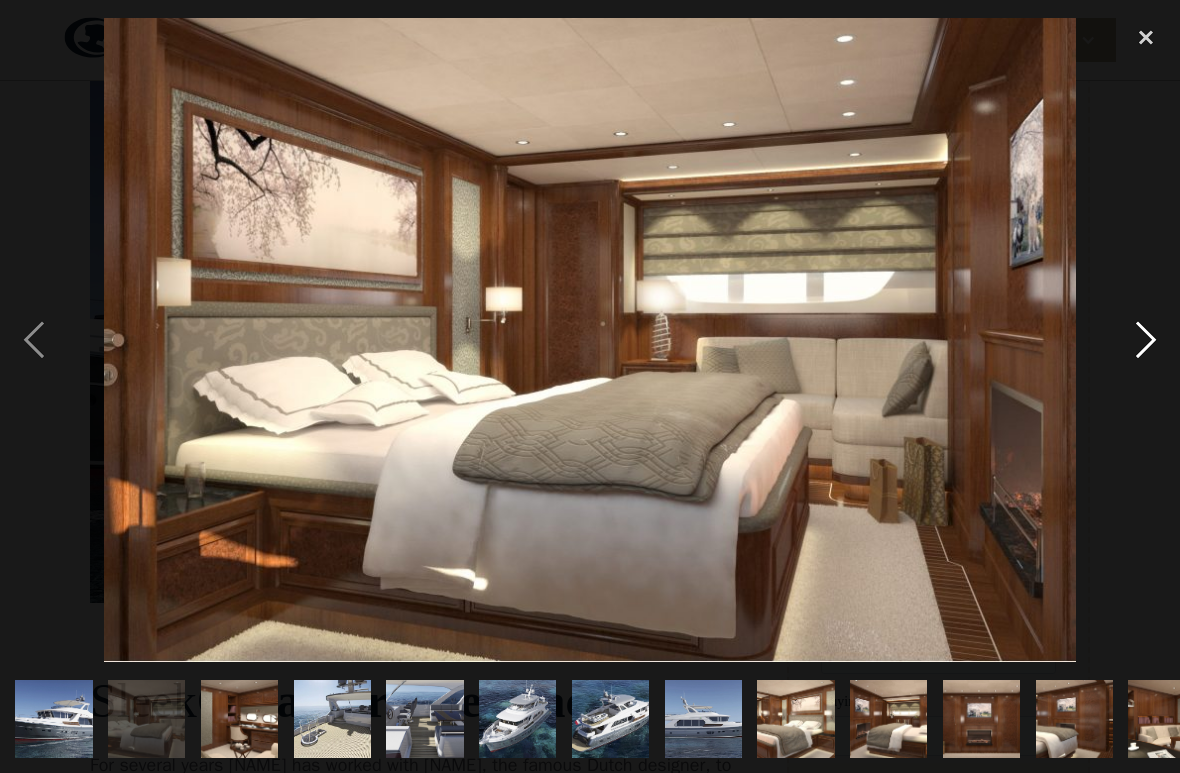 scroll, scrollTop: 0, scrollLeft: 0, axis: both 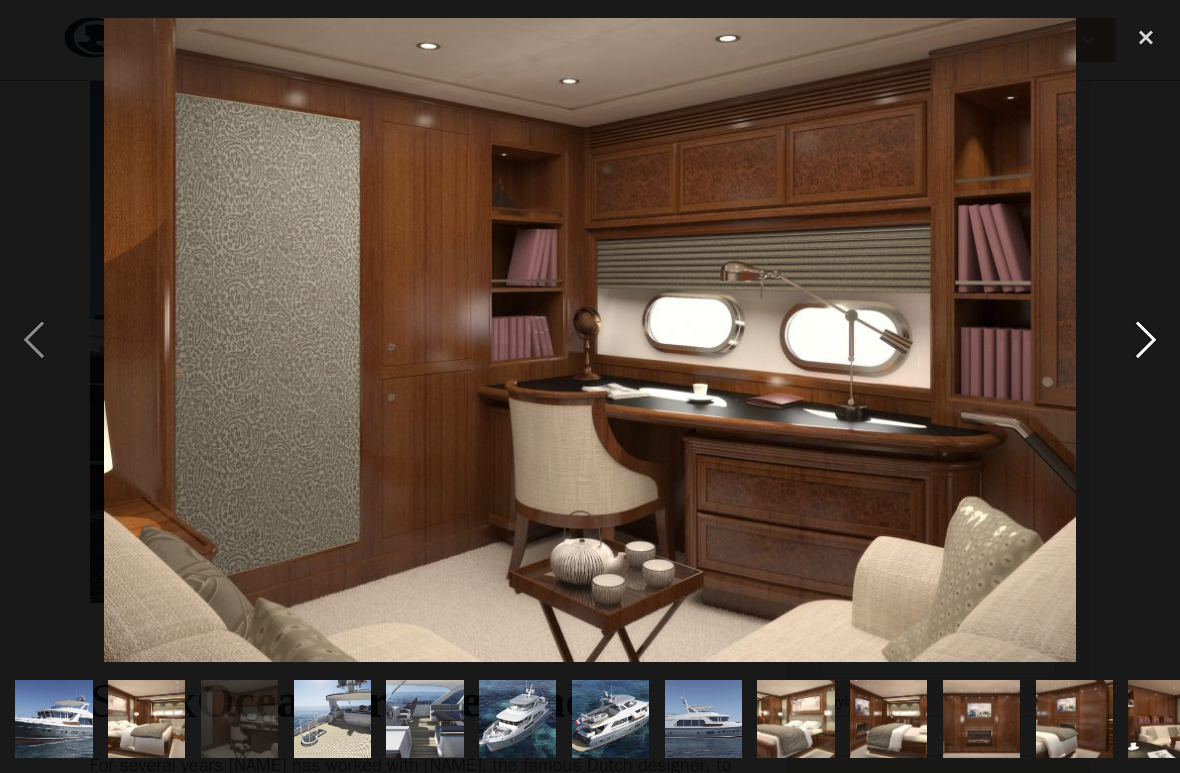 click at bounding box center (1146, 339) 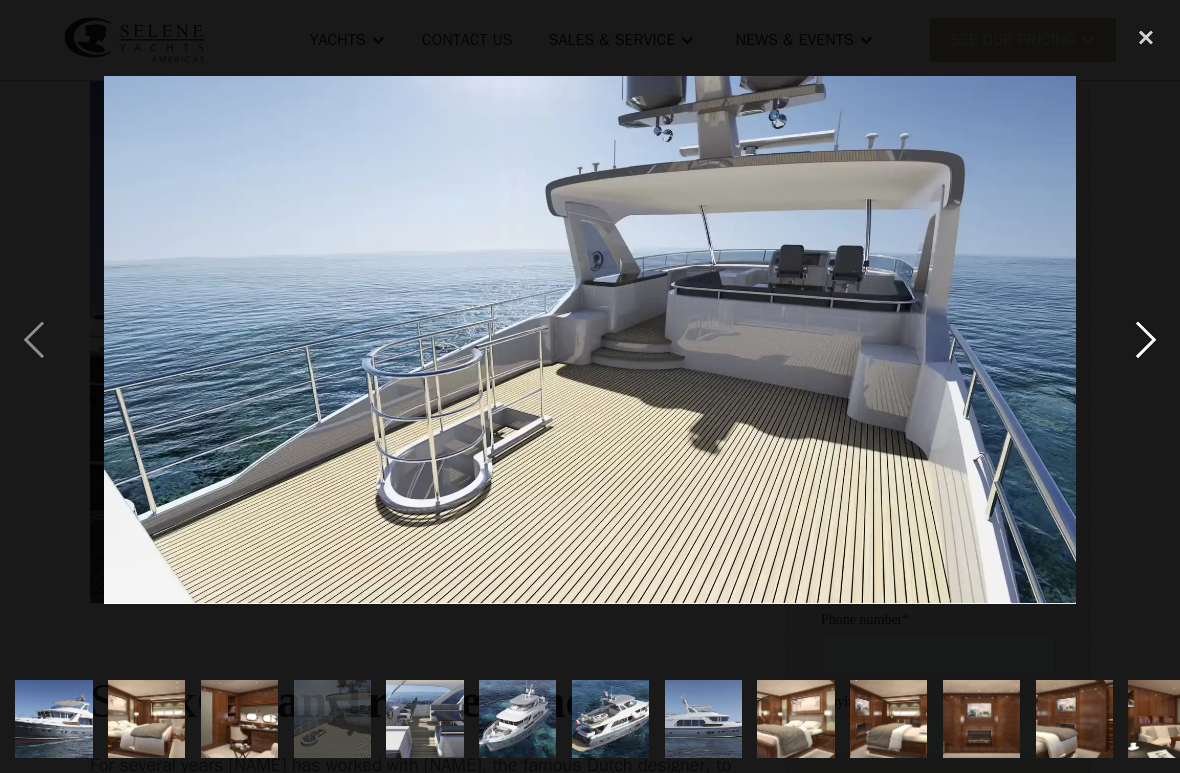 click at bounding box center [1146, 339] 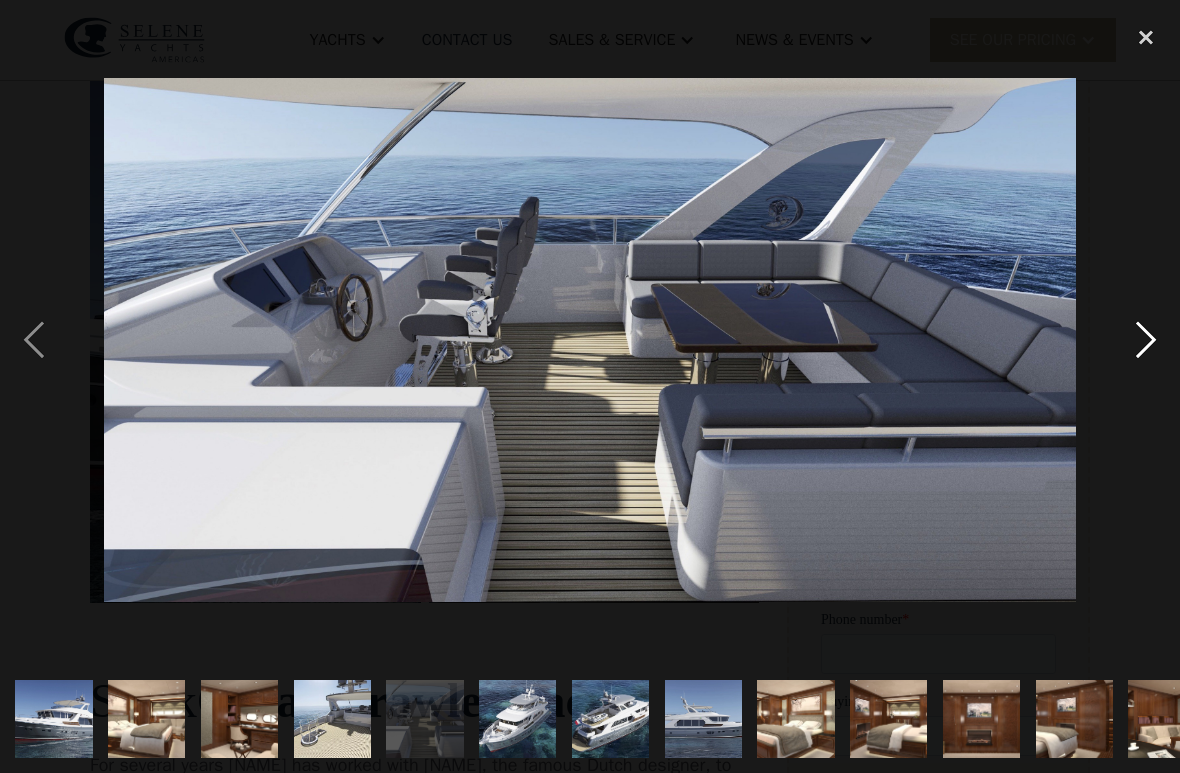 click at bounding box center [1146, 339] 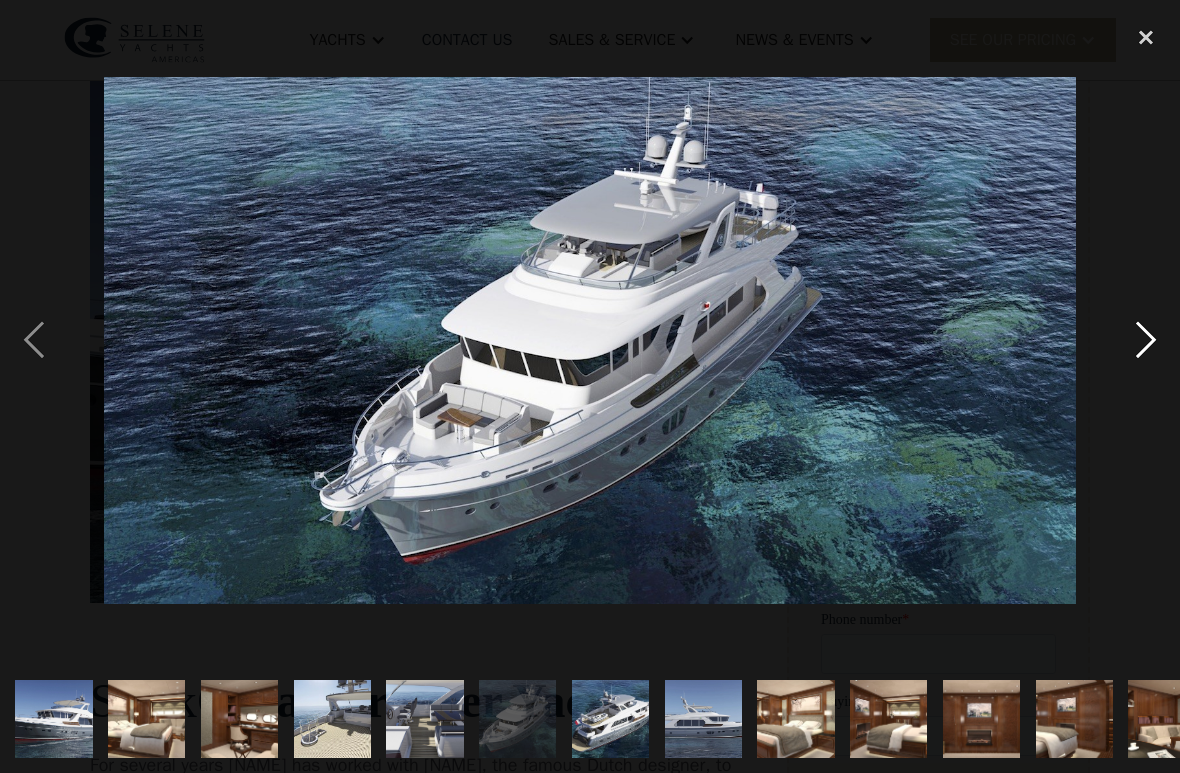 click at bounding box center (1146, 339) 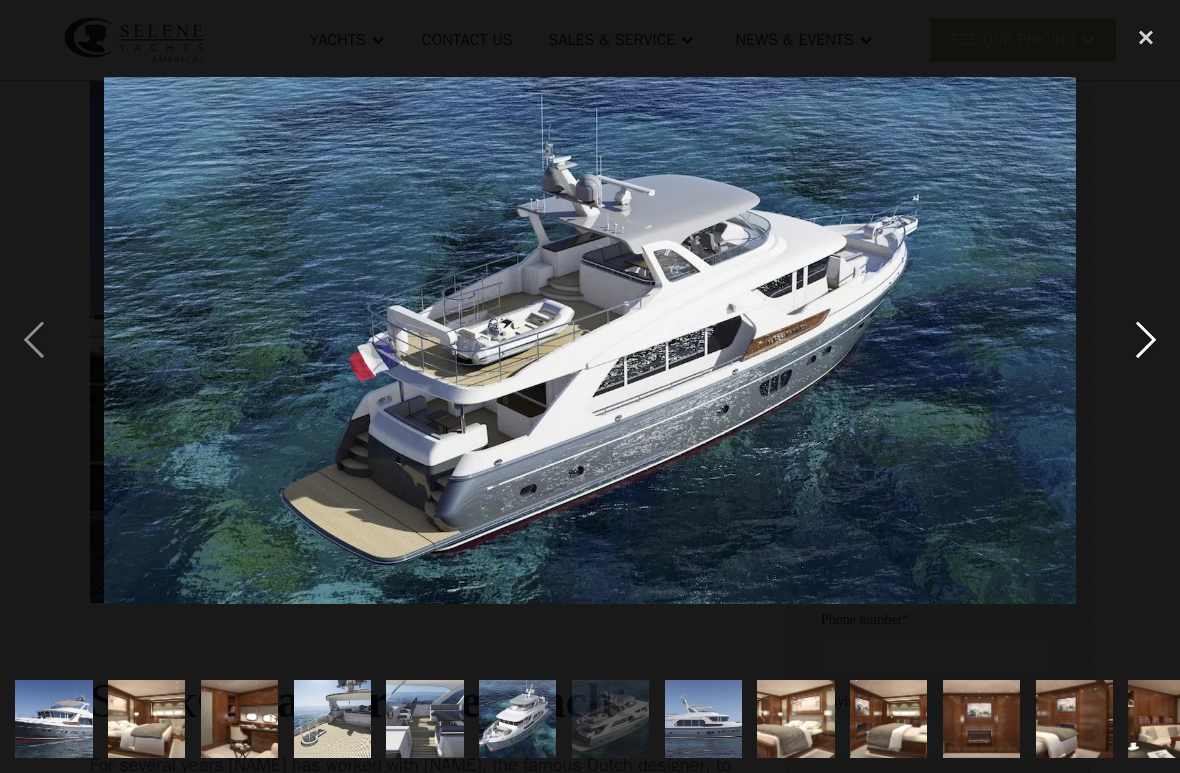 click at bounding box center [1146, 339] 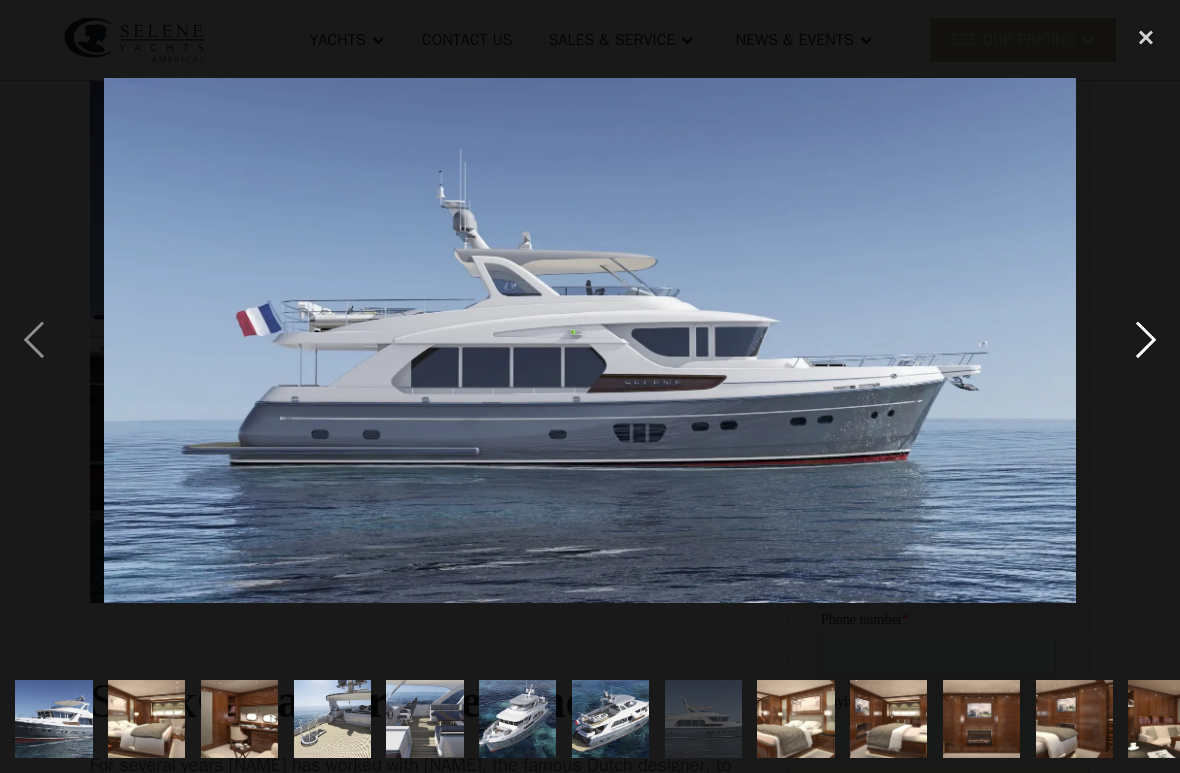 click at bounding box center (1146, 339) 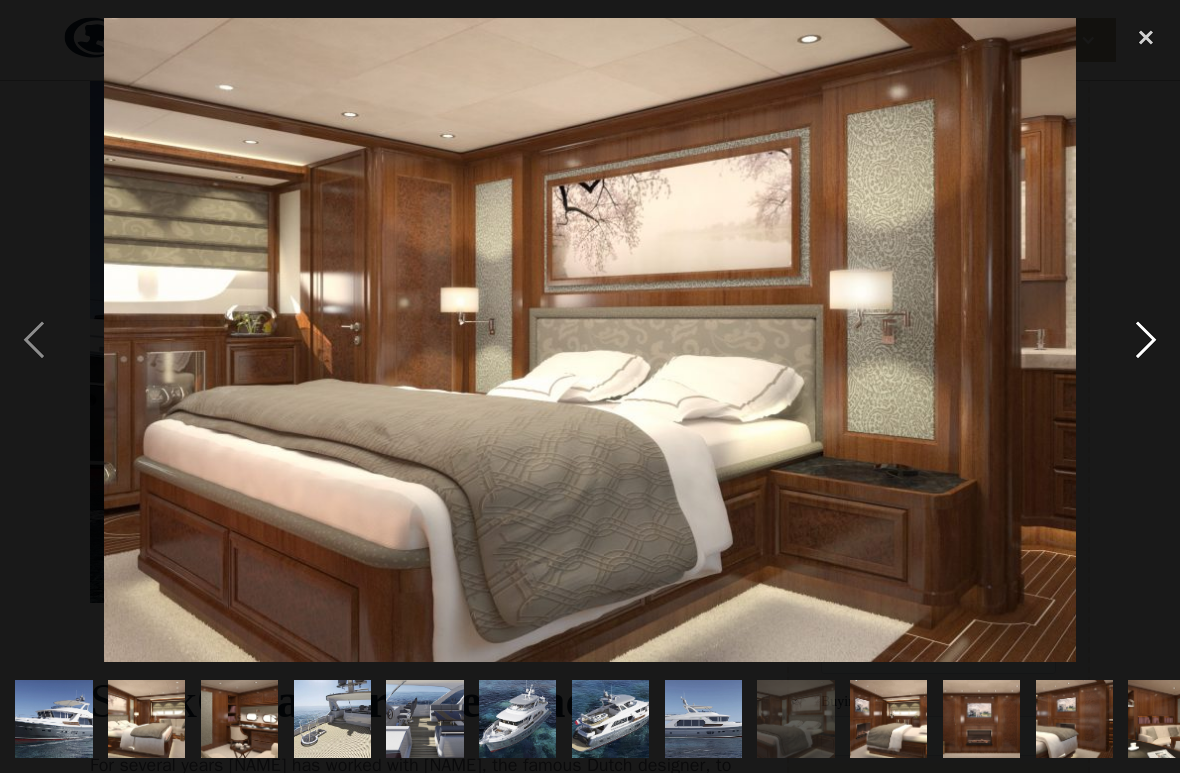click at bounding box center (1146, 339) 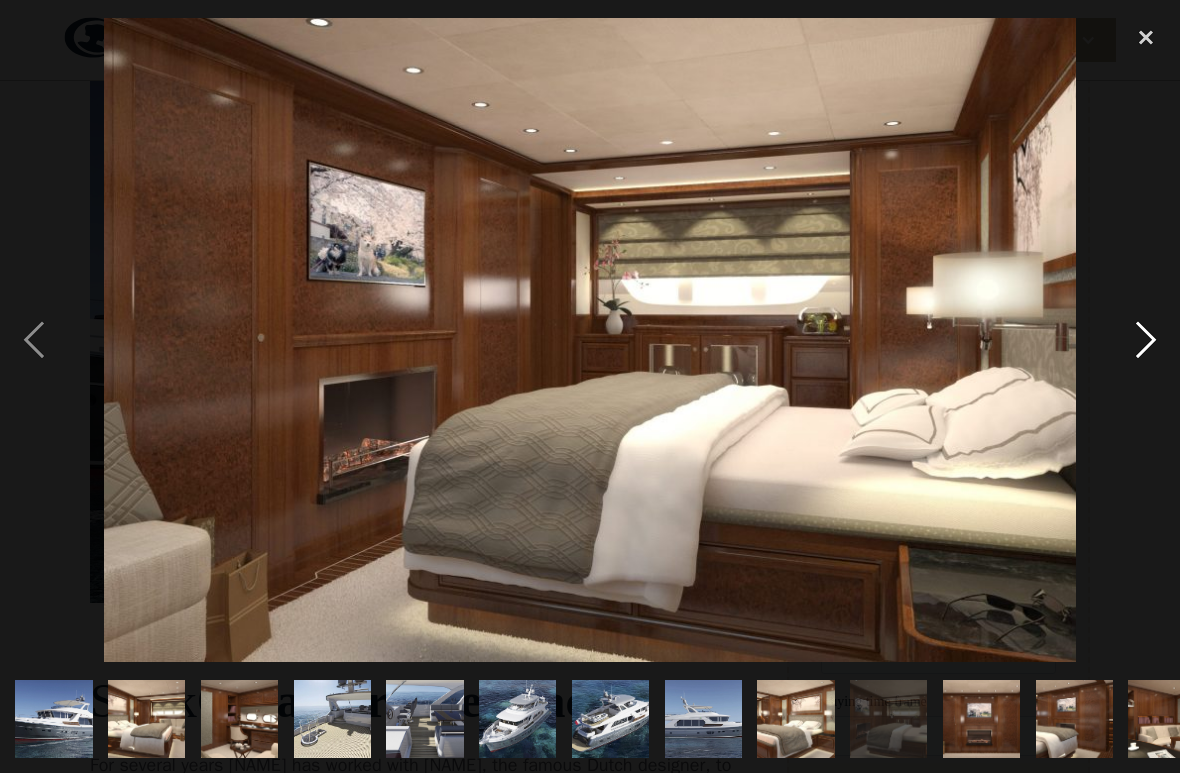 click at bounding box center (1146, 339) 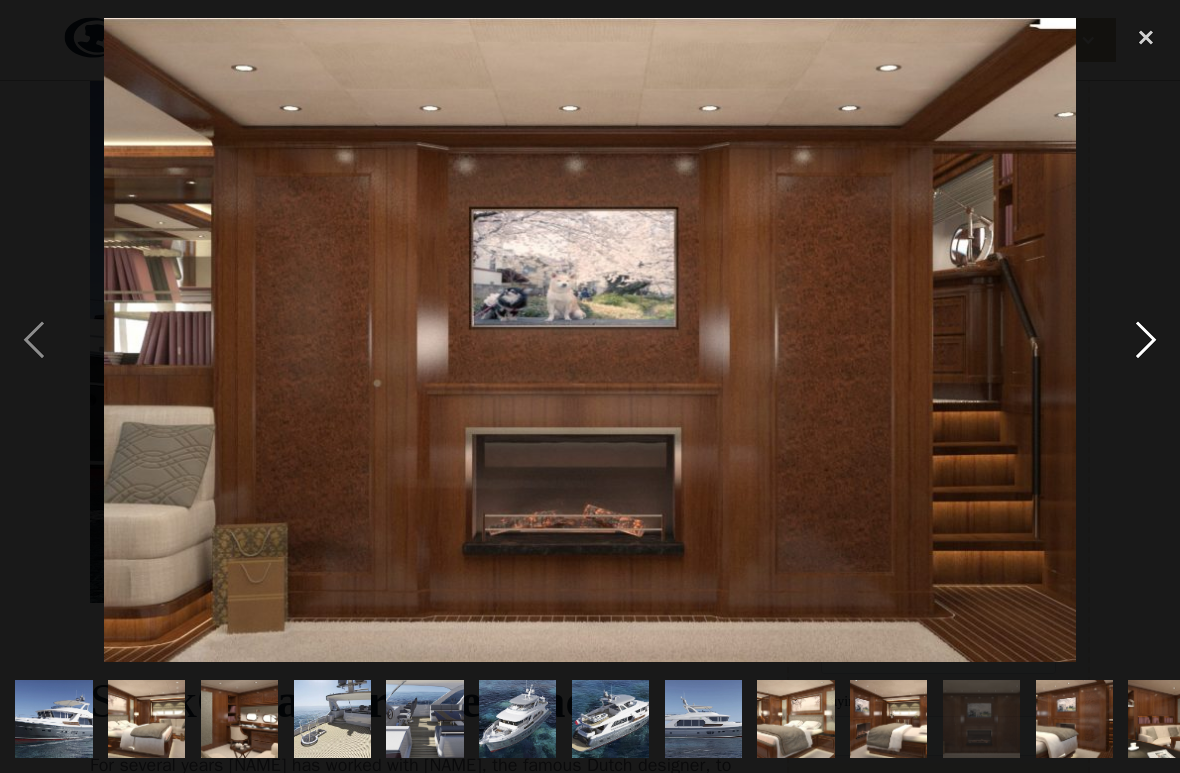 click at bounding box center [1146, 339] 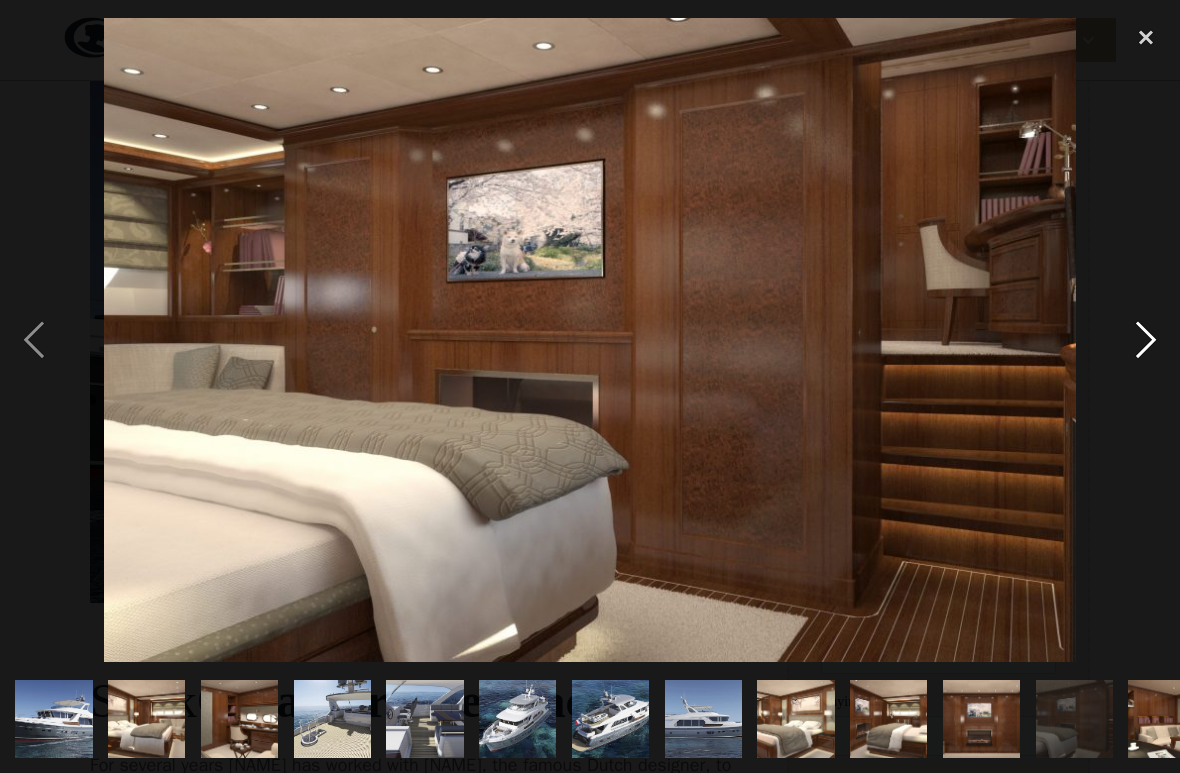 click at bounding box center [1146, 339] 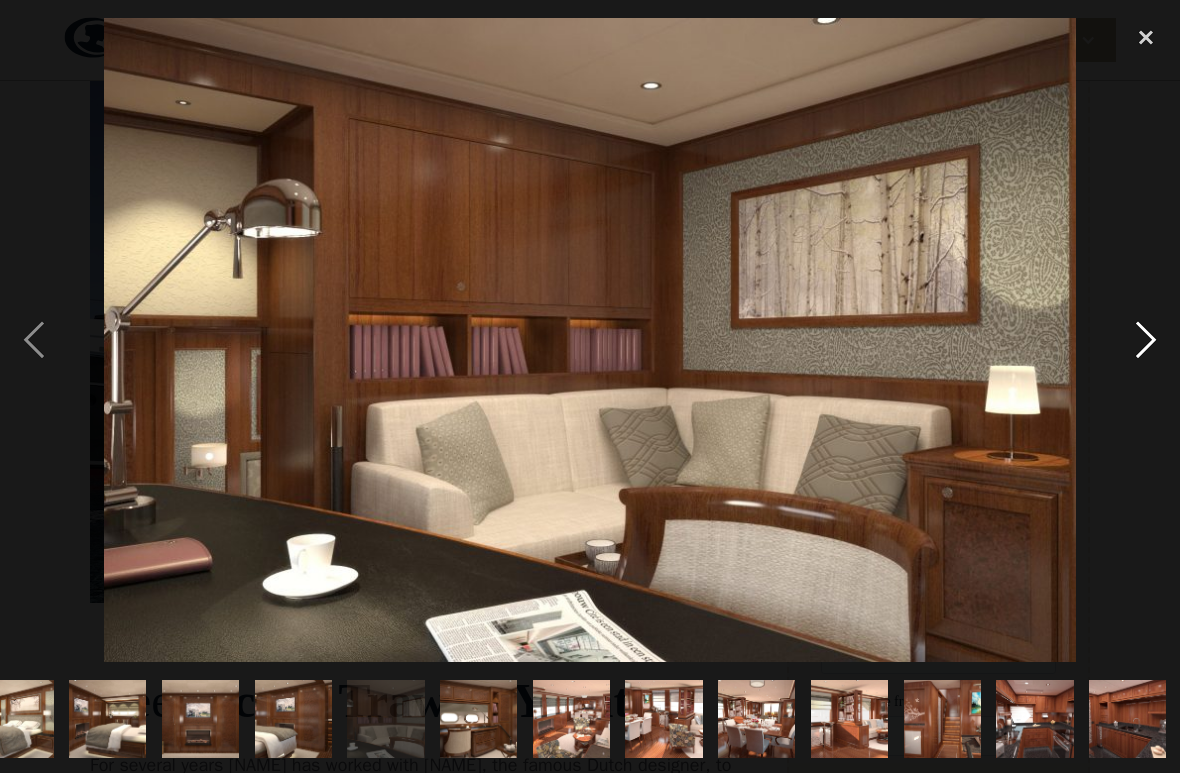 scroll, scrollTop: 0, scrollLeft: 783, axis: horizontal 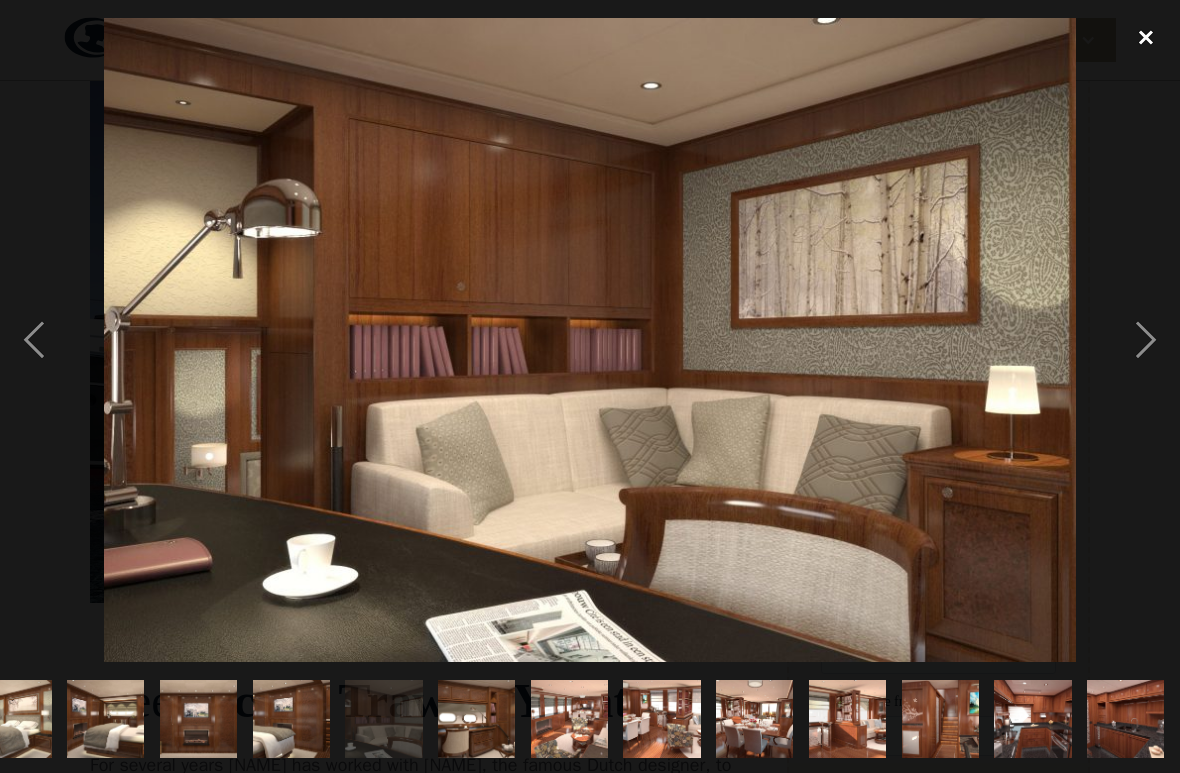 click at bounding box center [1146, 37] 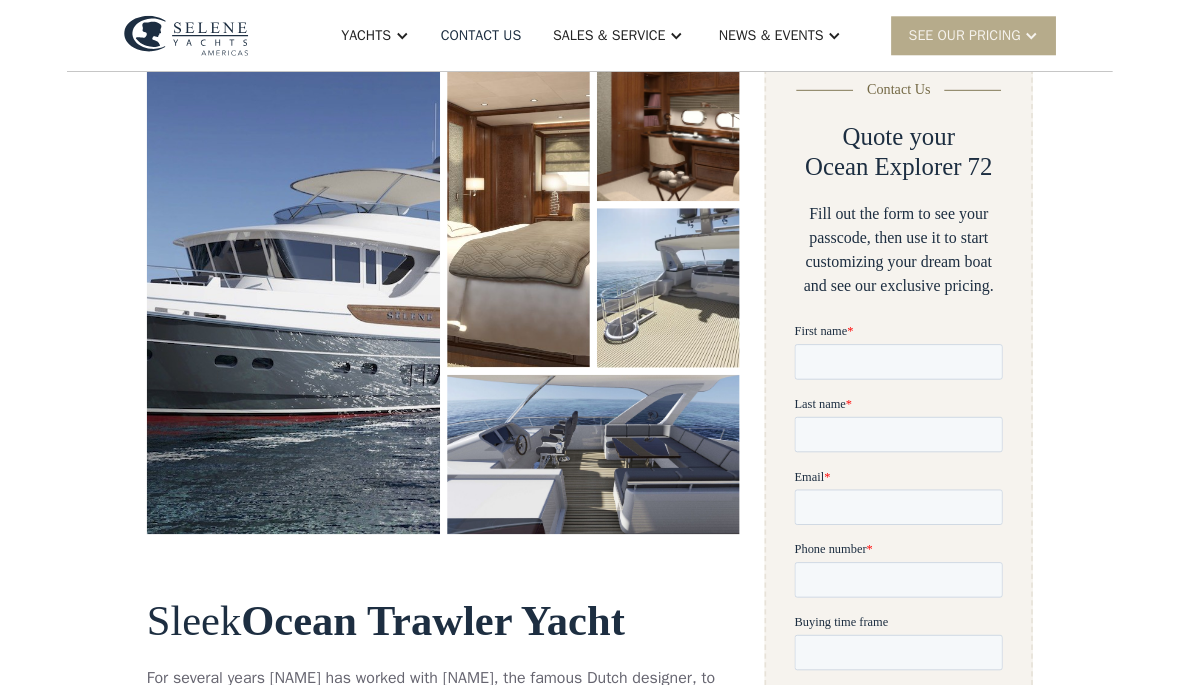 scroll, scrollTop: 0, scrollLeft: 0, axis: both 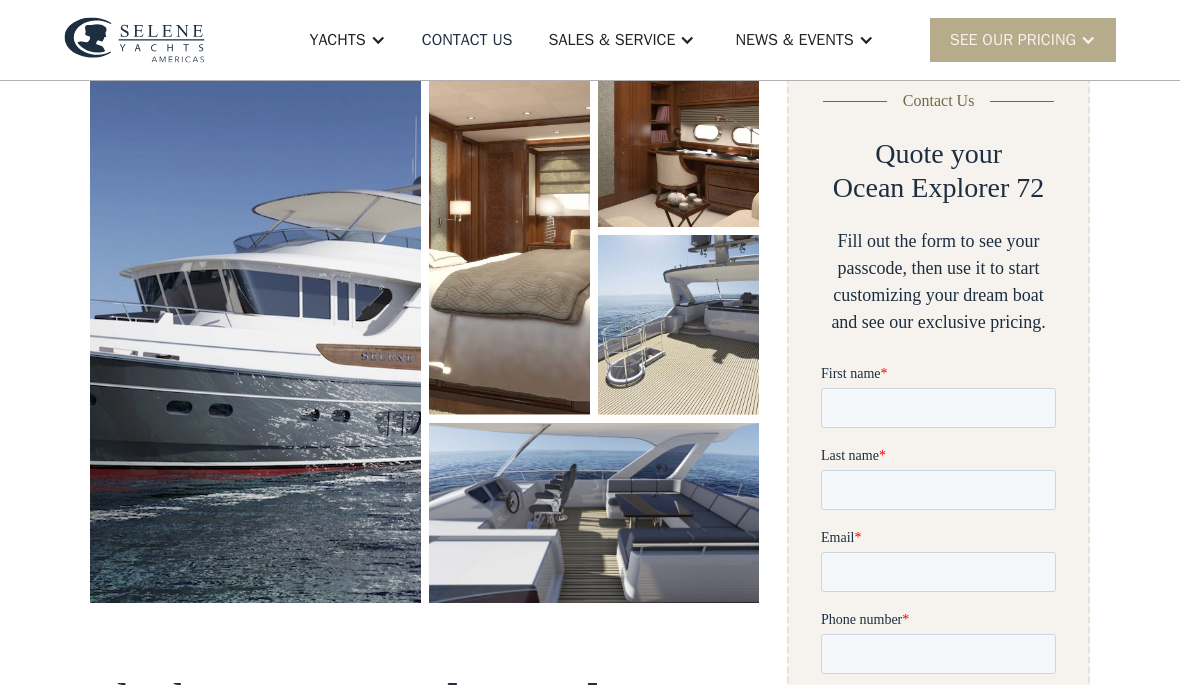 click on "Yachts" at bounding box center (337, 40) 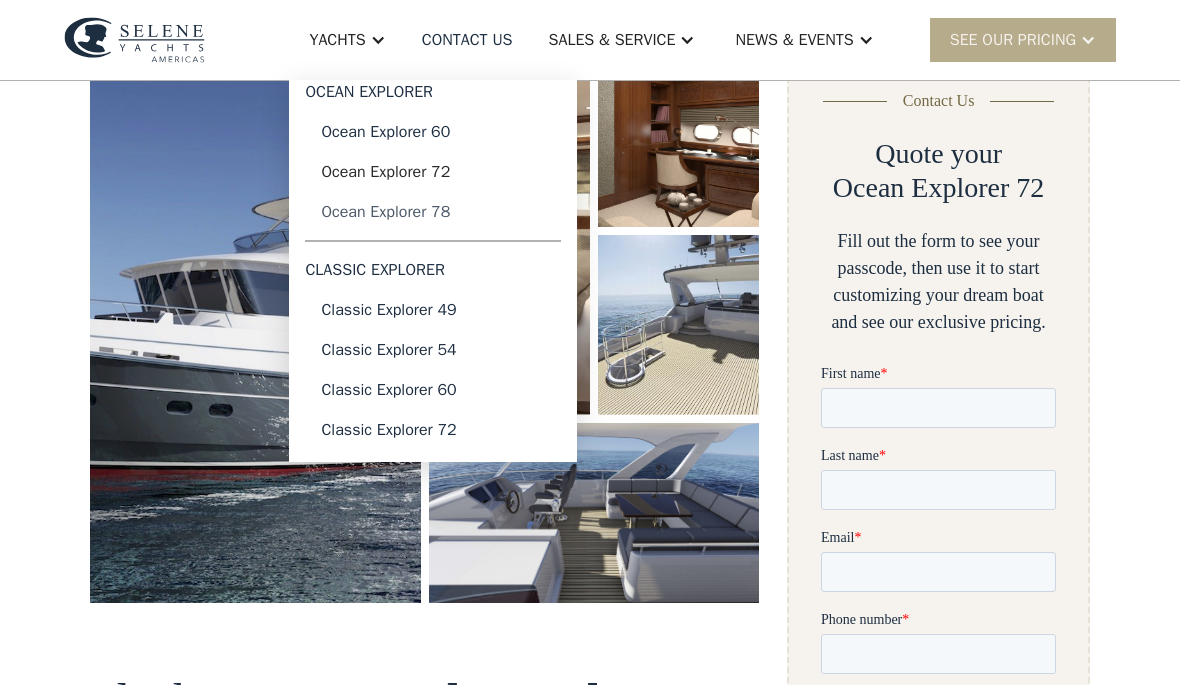 click on "Ocean Explorer 78" at bounding box center [433, 212] 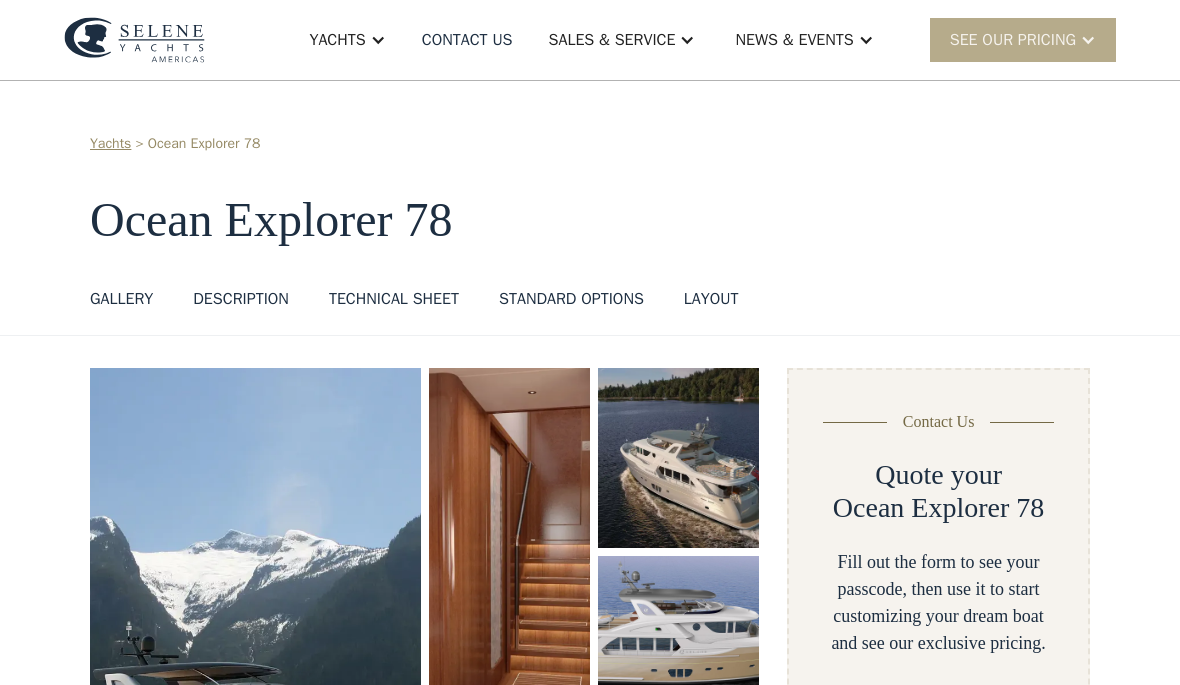 scroll, scrollTop: 0, scrollLeft: 0, axis: both 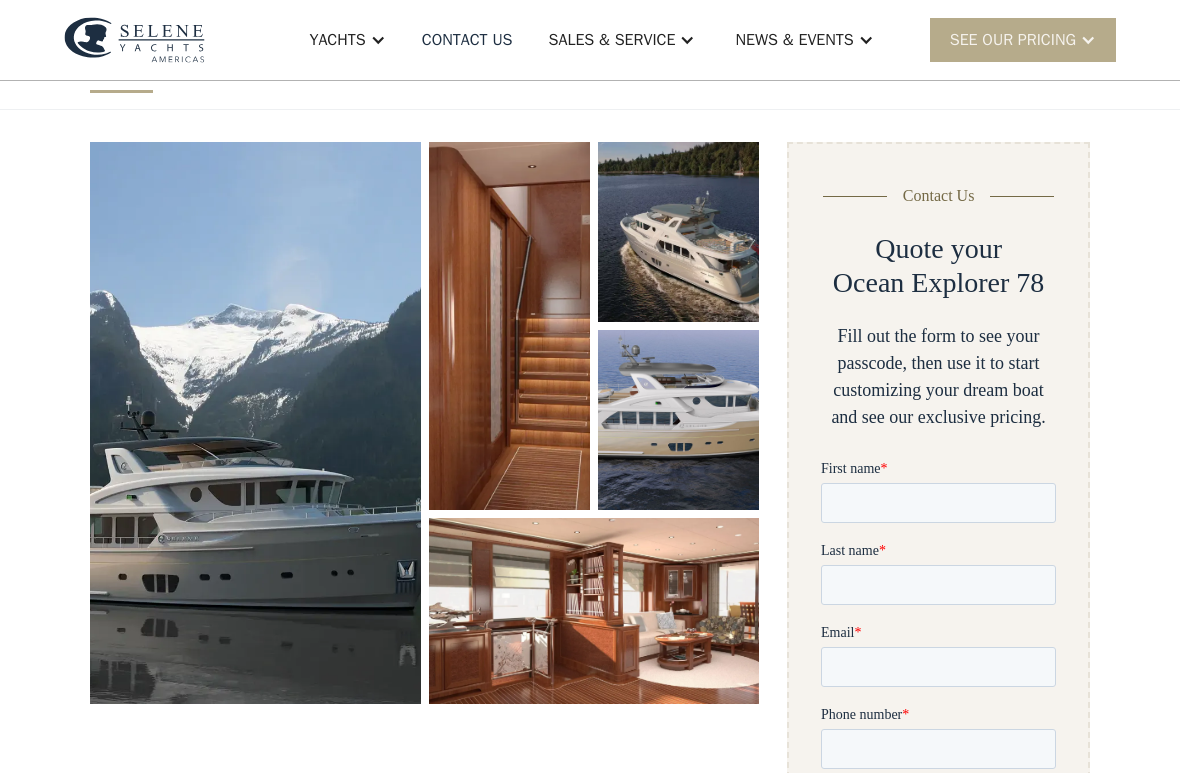 click at bounding box center [255, 422] 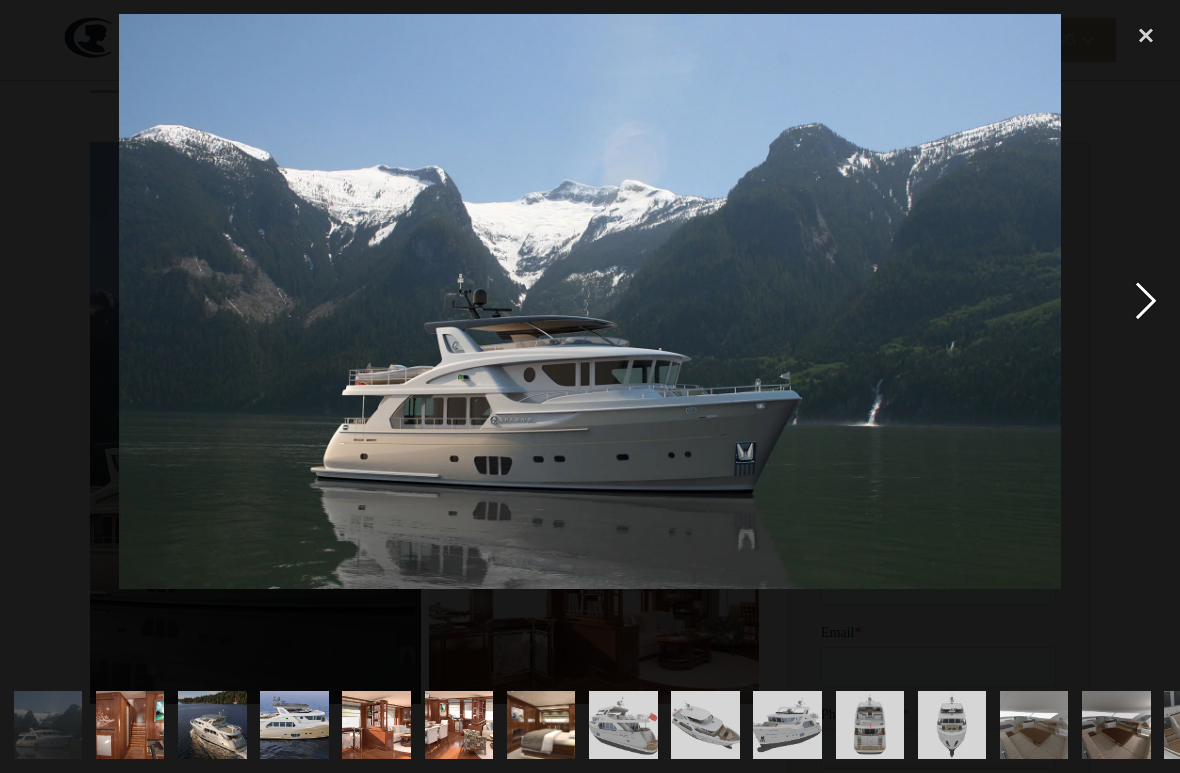 click at bounding box center (1146, 301) 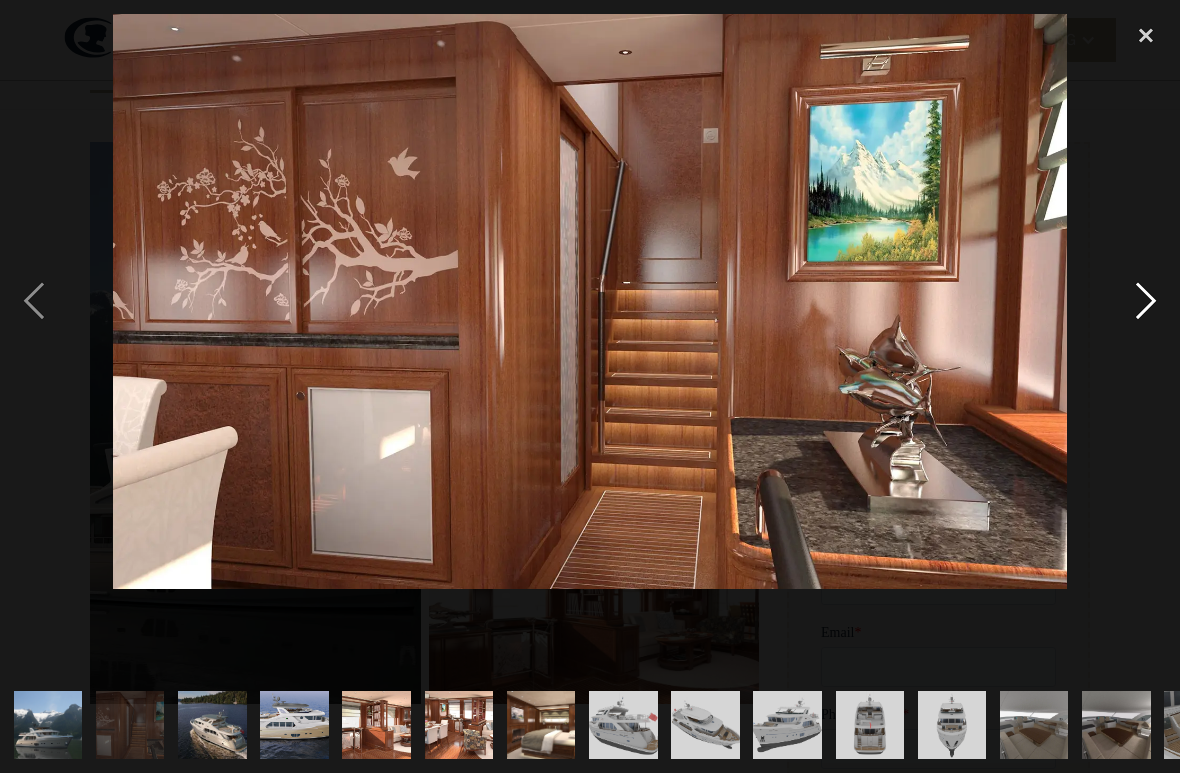 click at bounding box center [1146, 301] 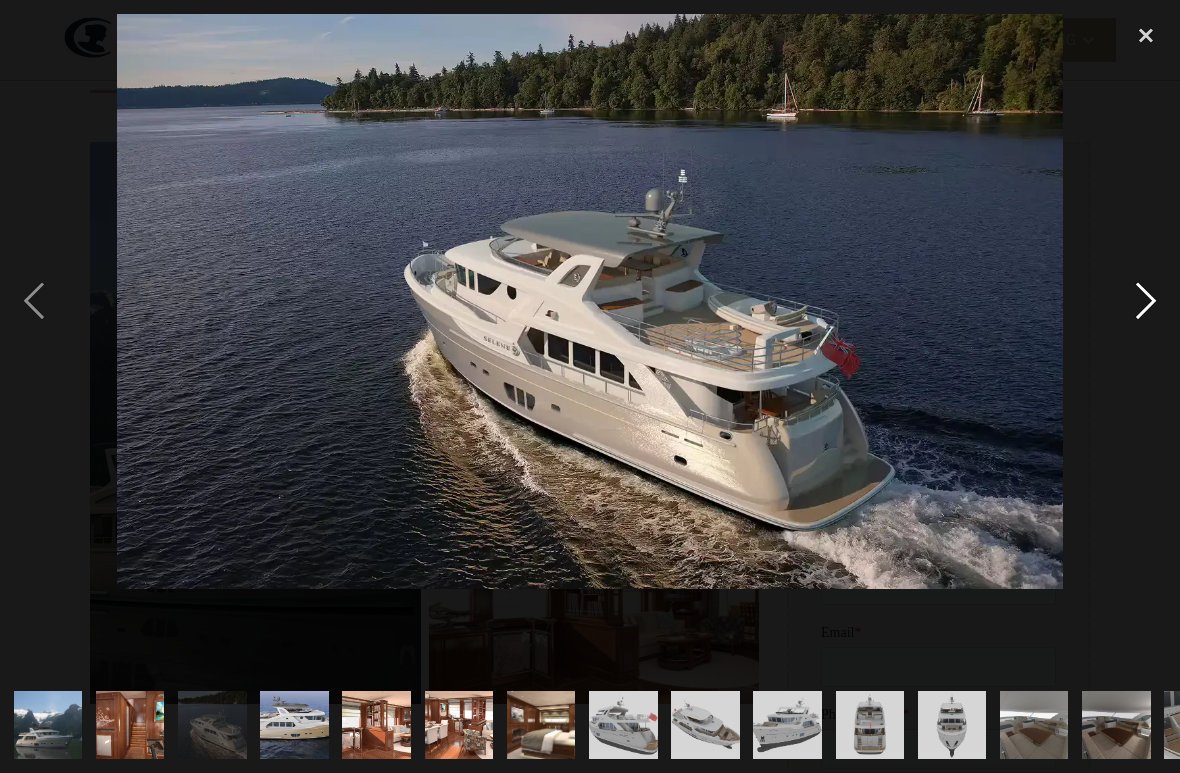 click at bounding box center [1146, 301] 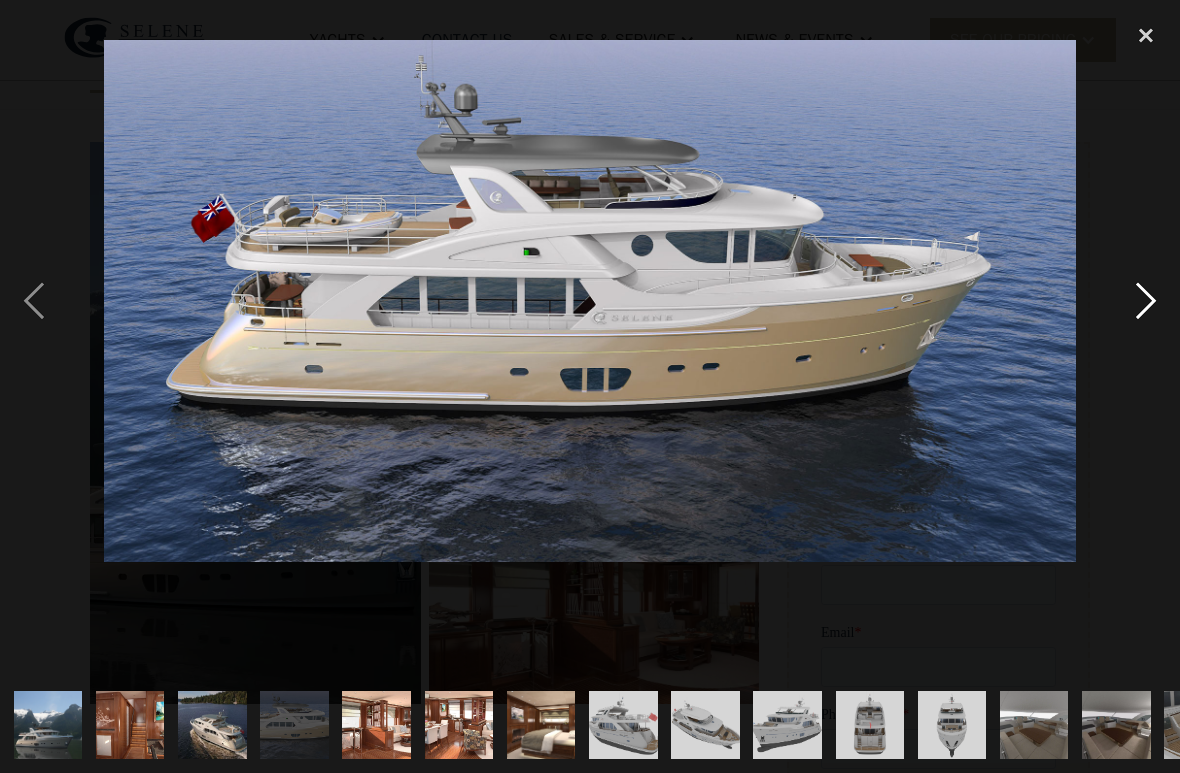 click at bounding box center [1146, 301] 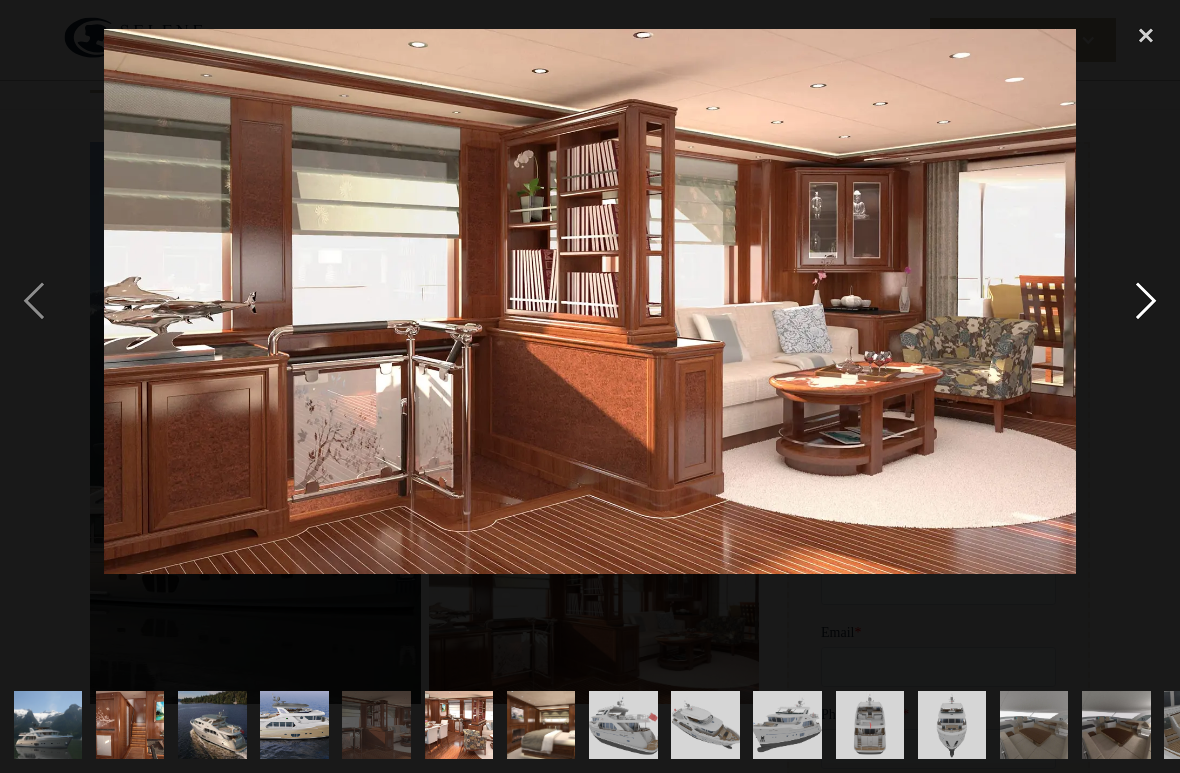 click at bounding box center [1146, 301] 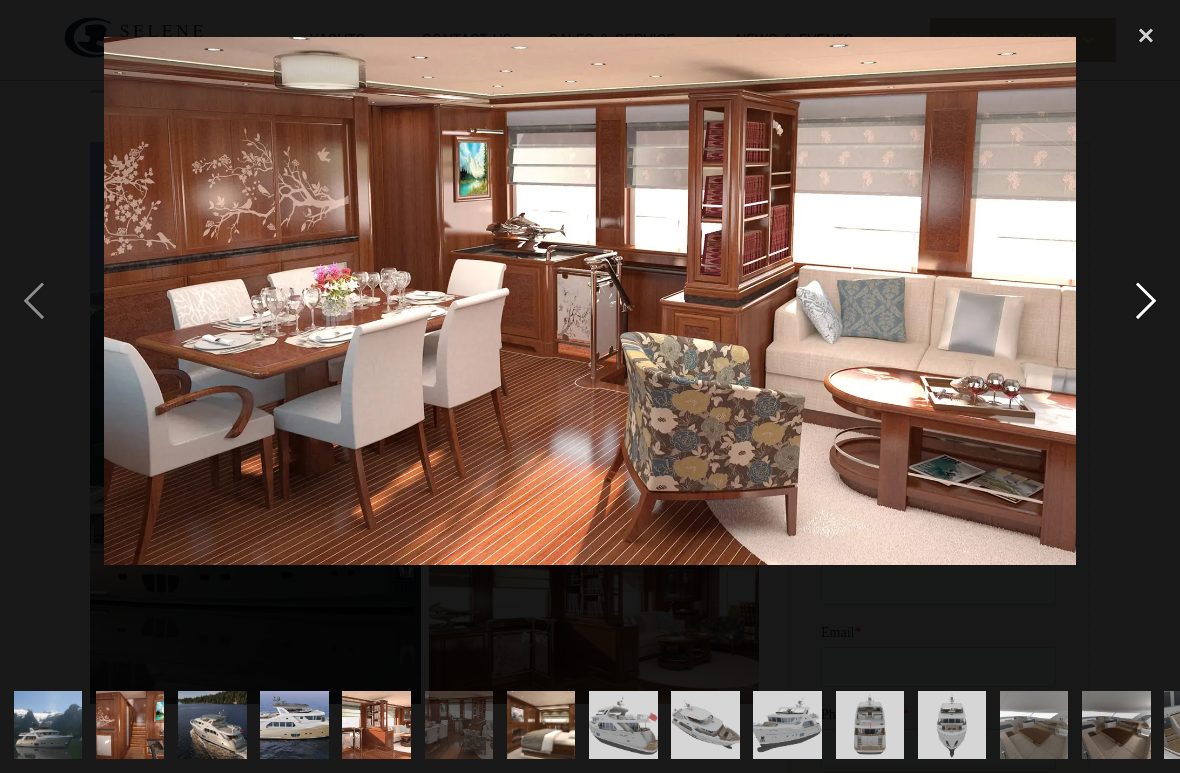 click at bounding box center [1146, 301] 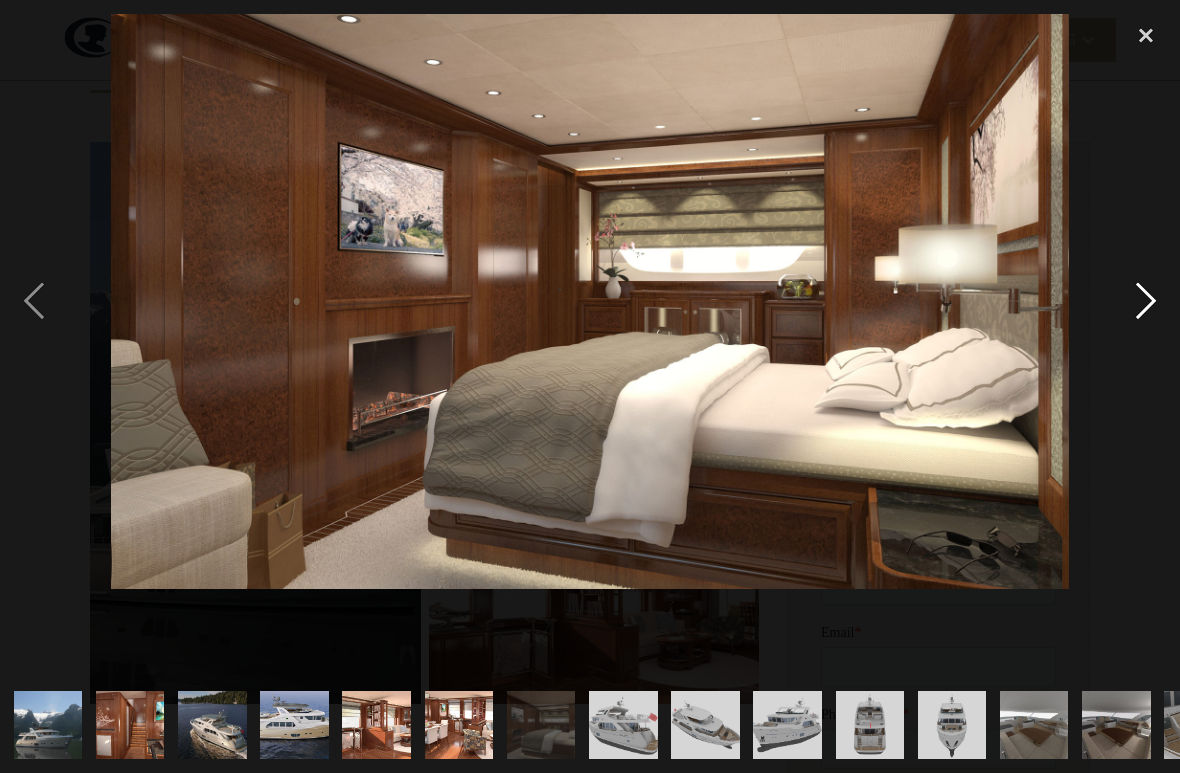 click at bounding box center (1146, 301) 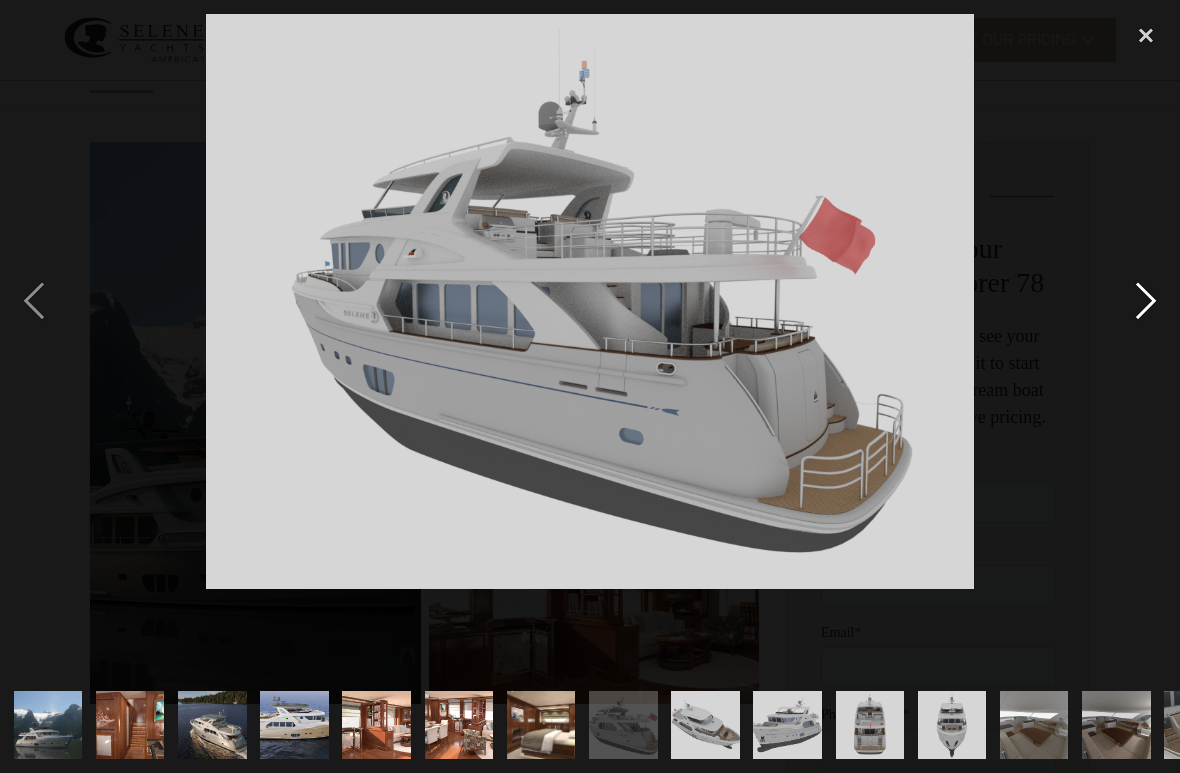 click at bounding box center [1146, 301] 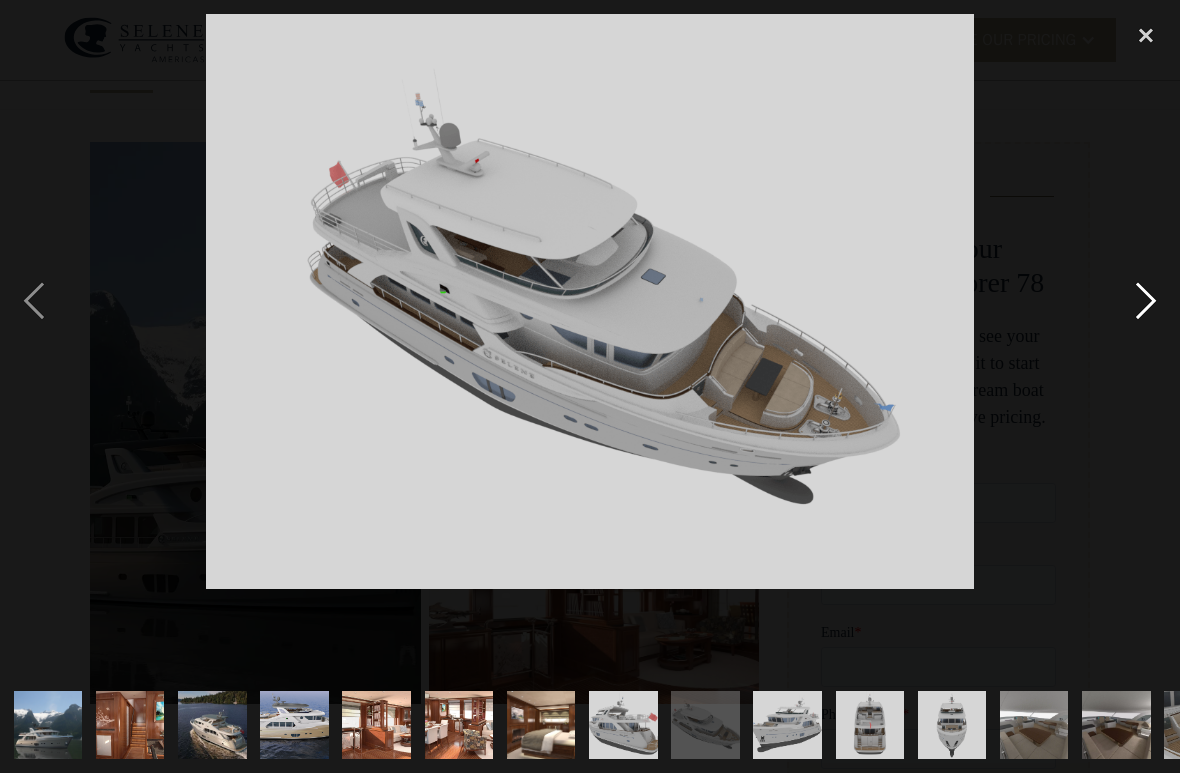 click at bounding box center (1146, 301) 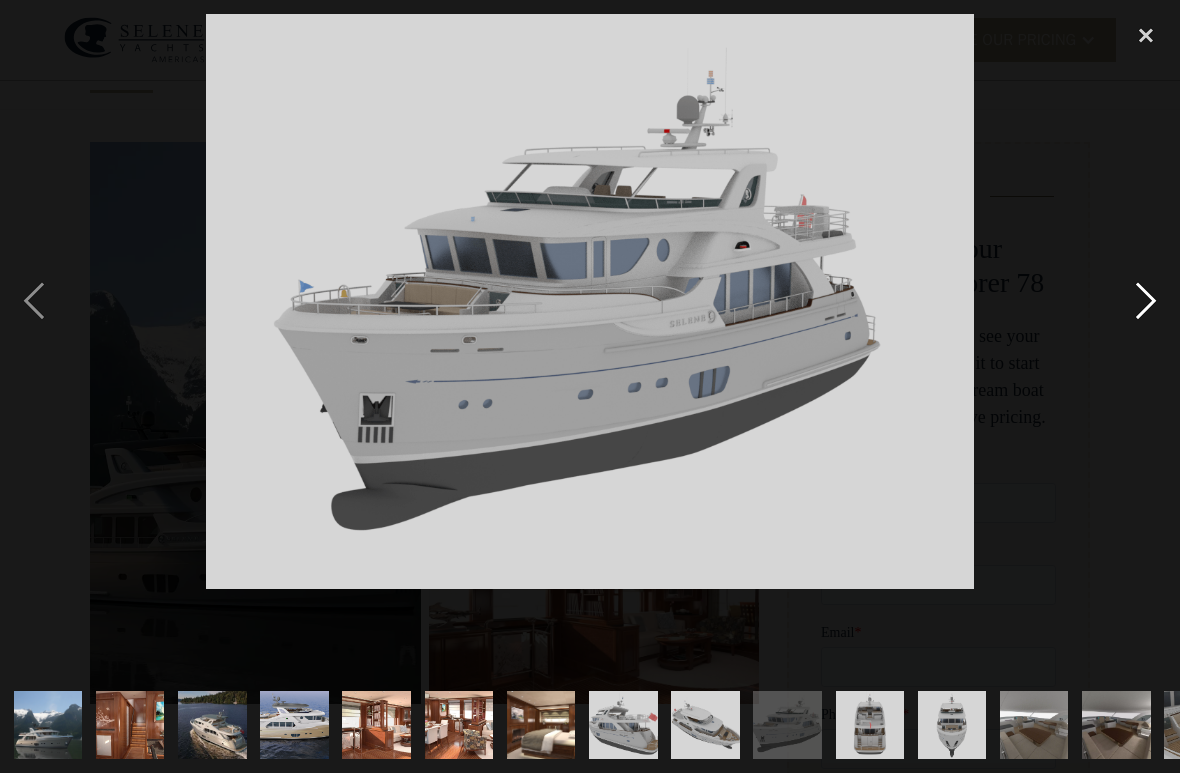 click at bounding box center (1146, 301) 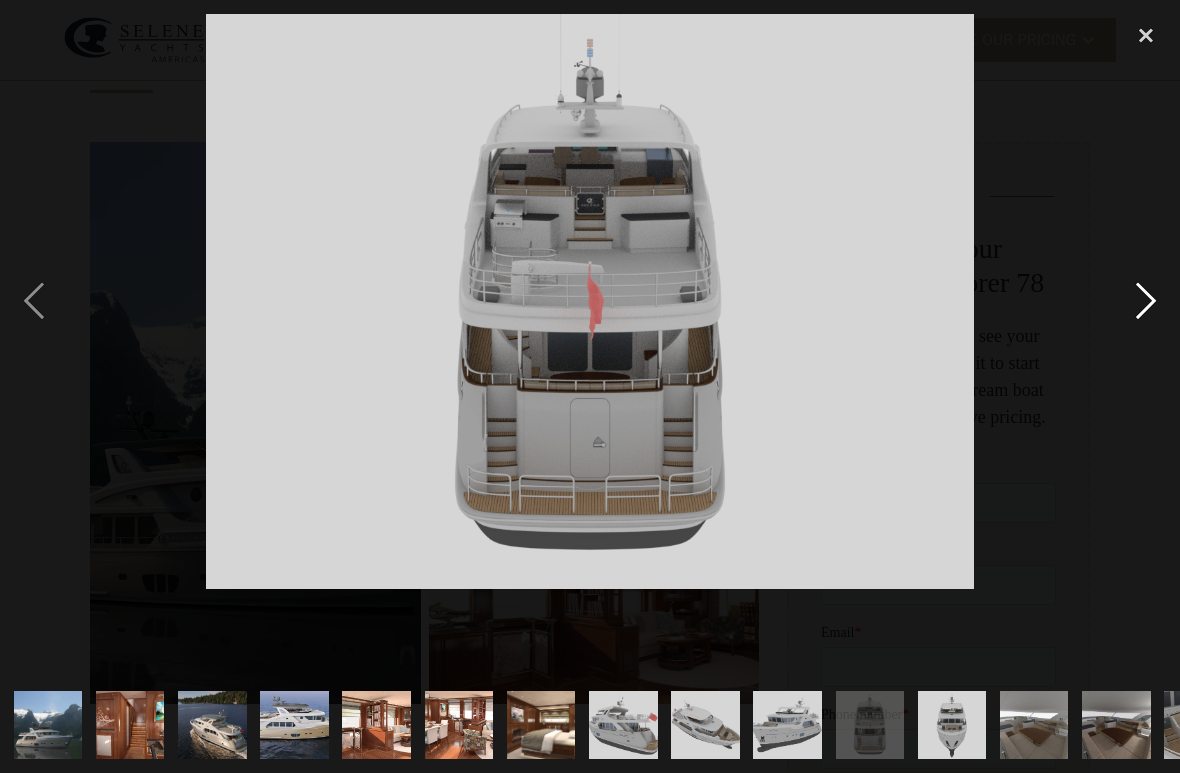 click at bounding box center (1146, 301) 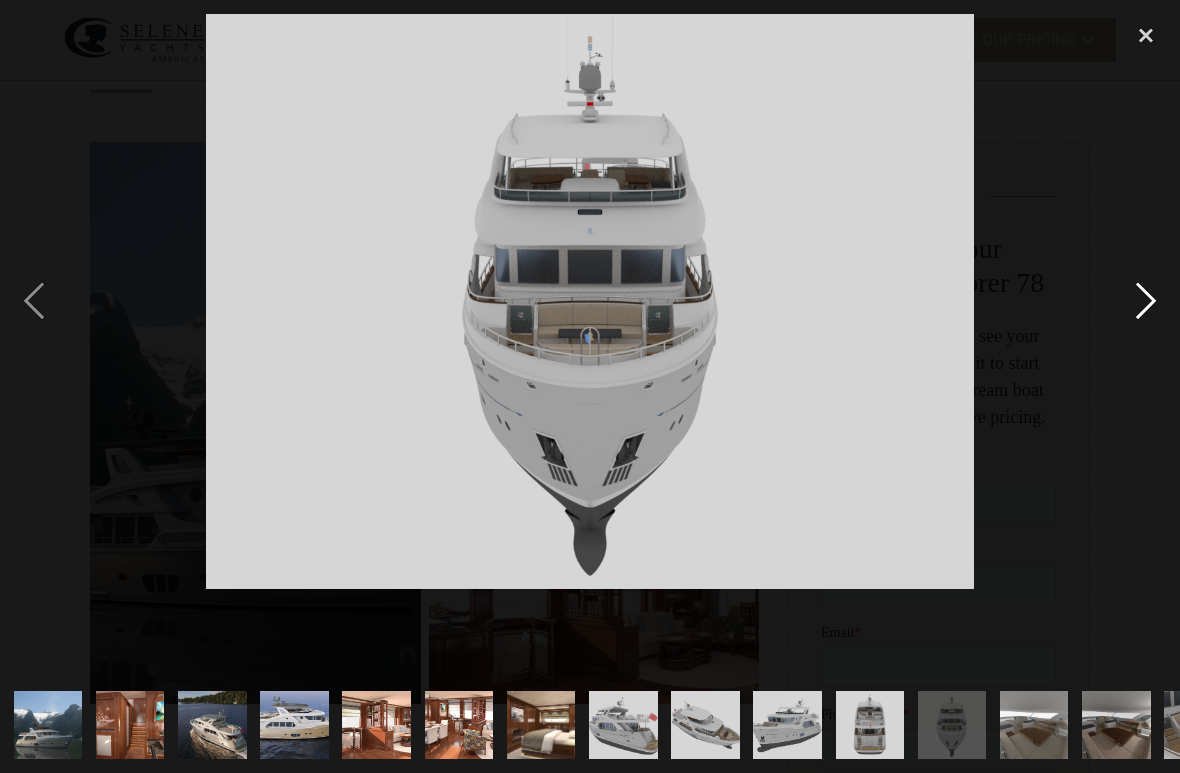 click at bounding box center [1146, 301] 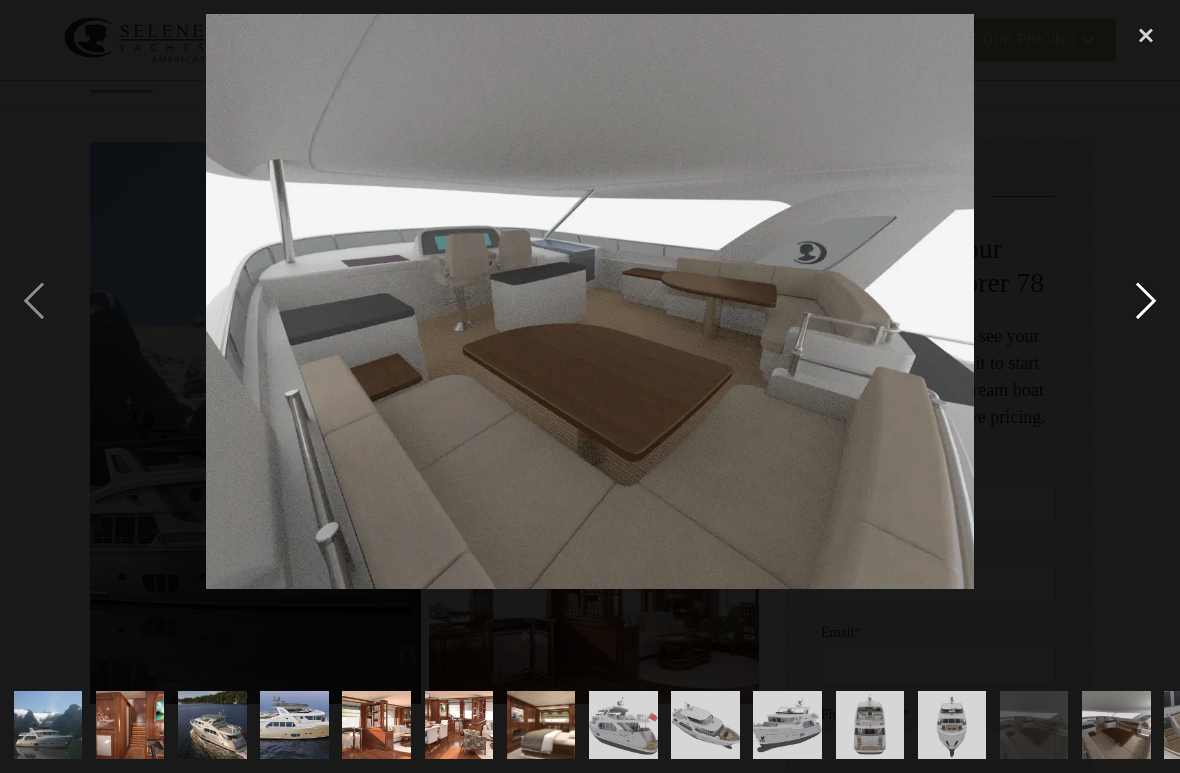 scroll, scrollTop: 0, scrollLeft: 0, axis: both 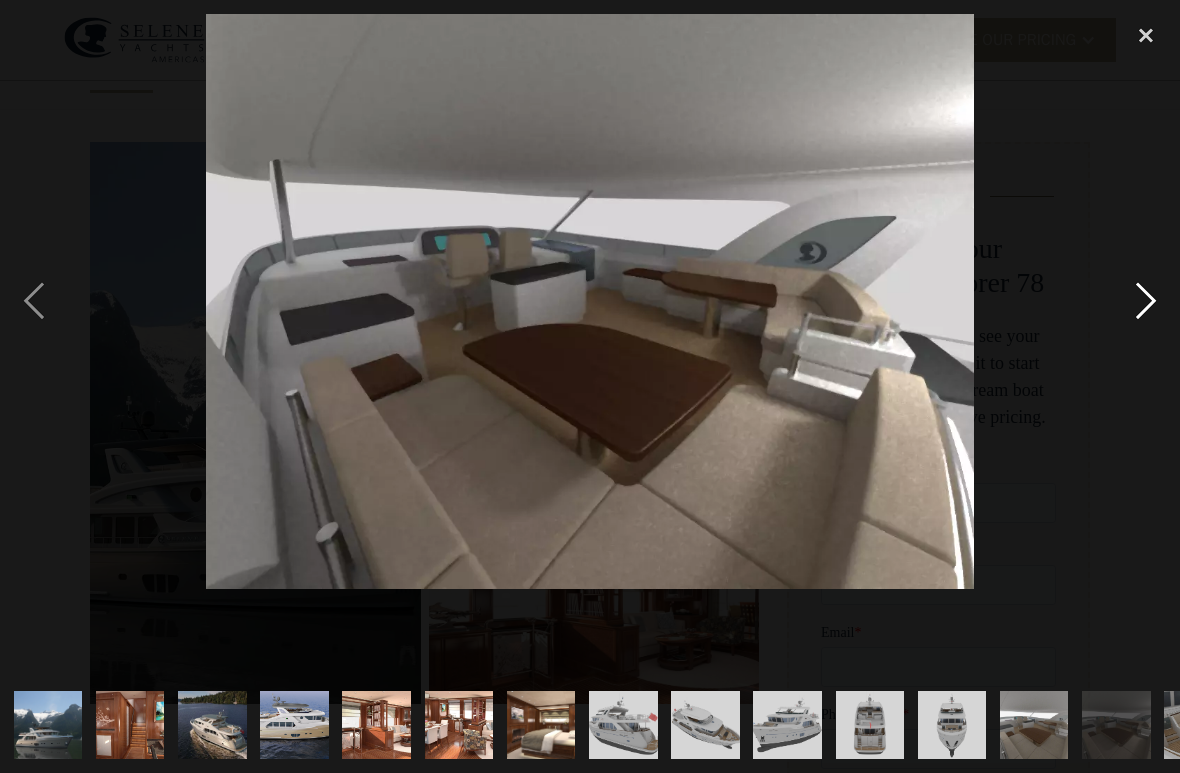 click at bounding box center (1146, 301) 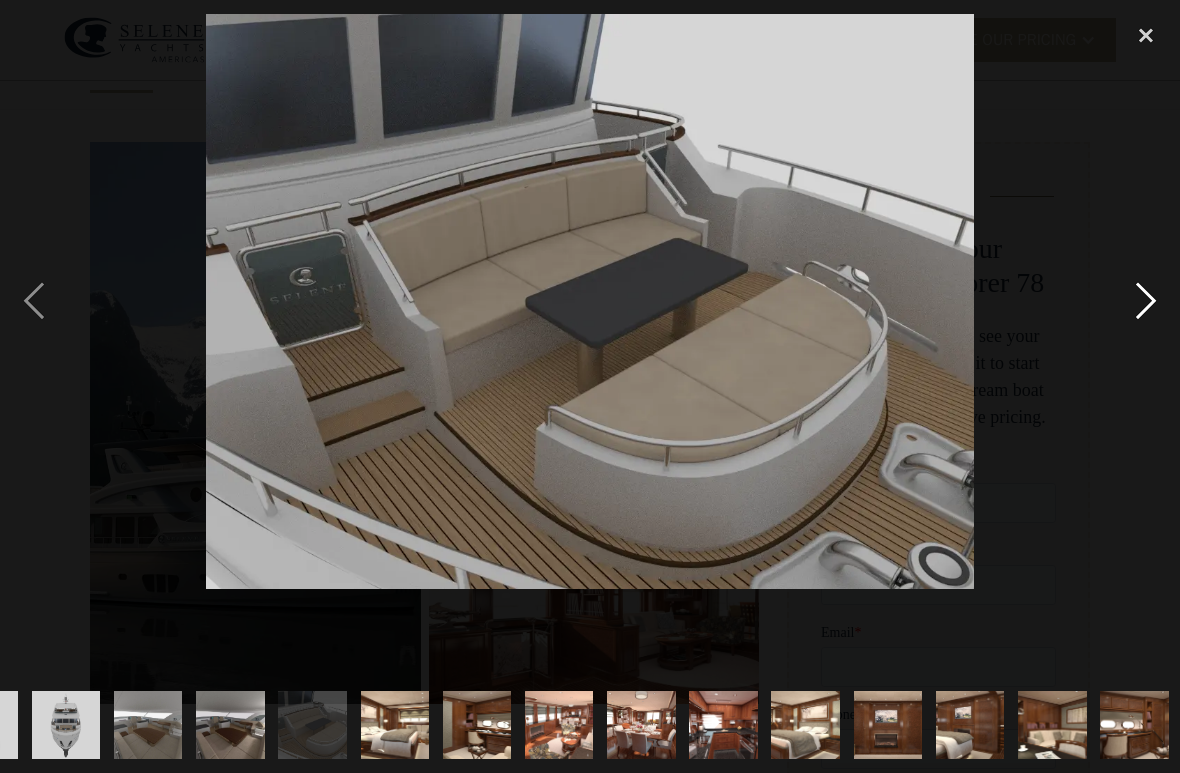 scroll, scrollTop: 0, scrollLeft: 888, axis: horizontal 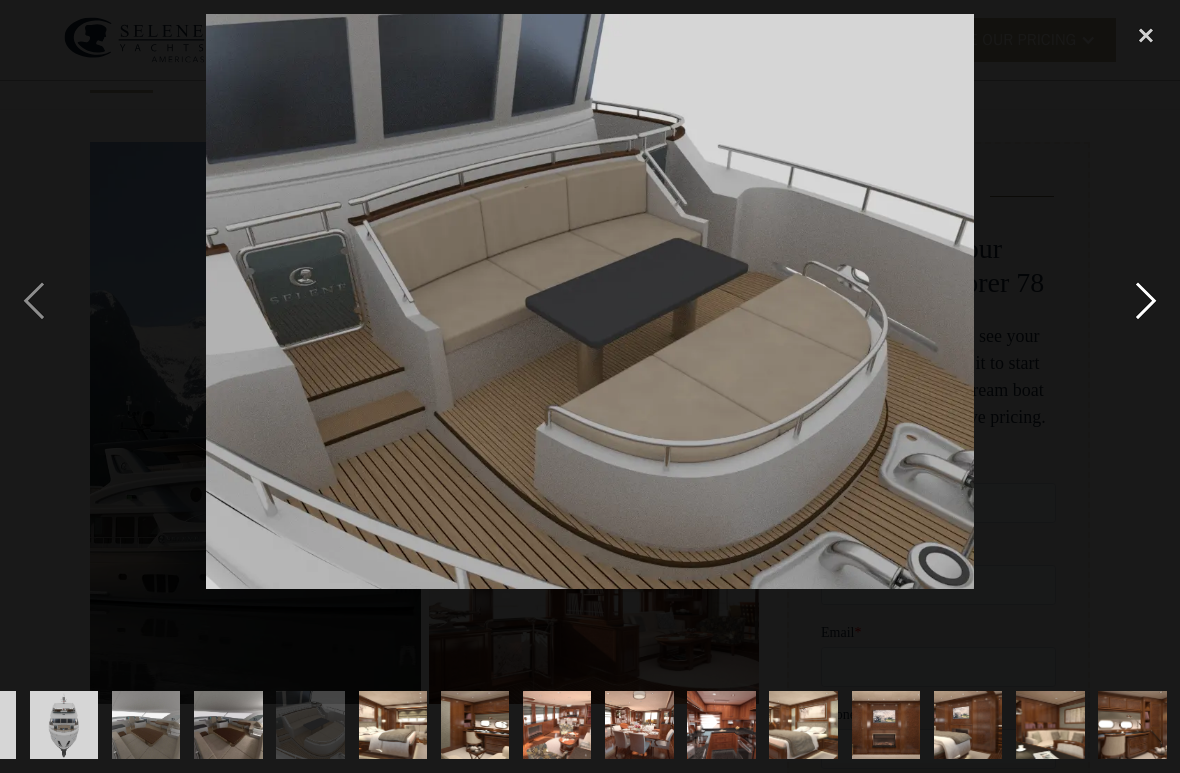 click at bounding box center (1146, 301) 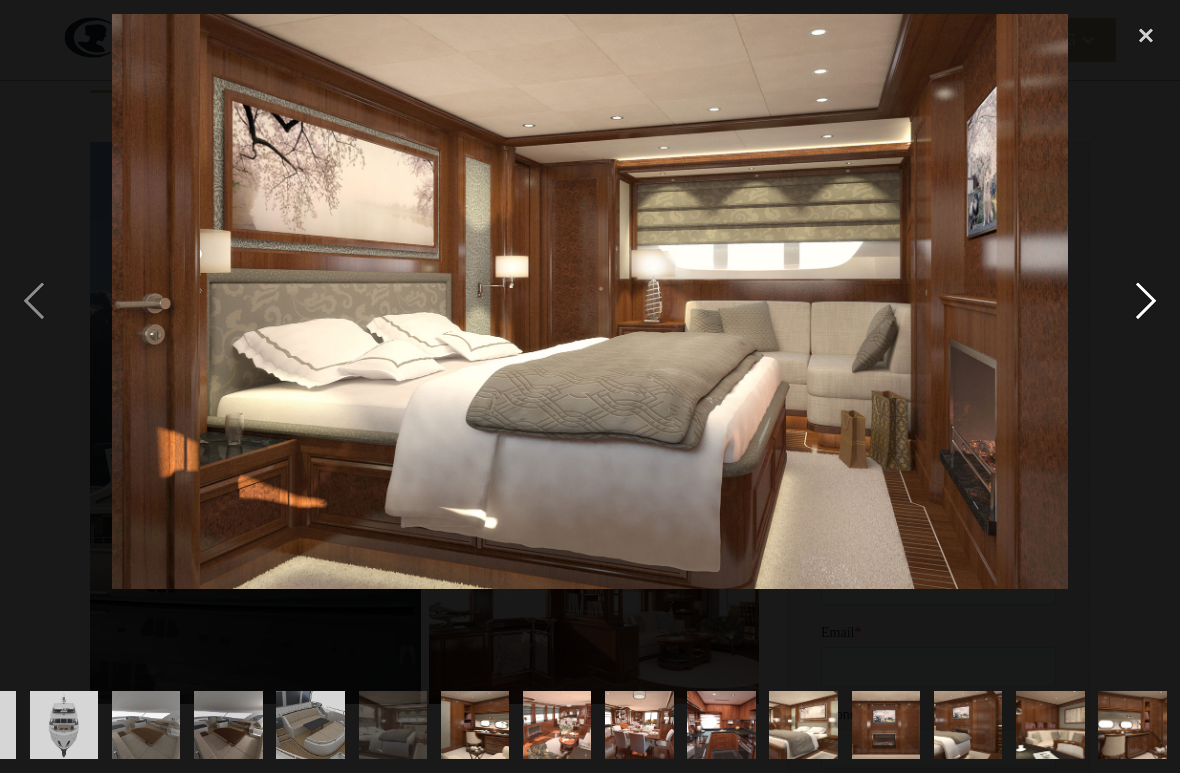 click at bounding box center [1146, 301] 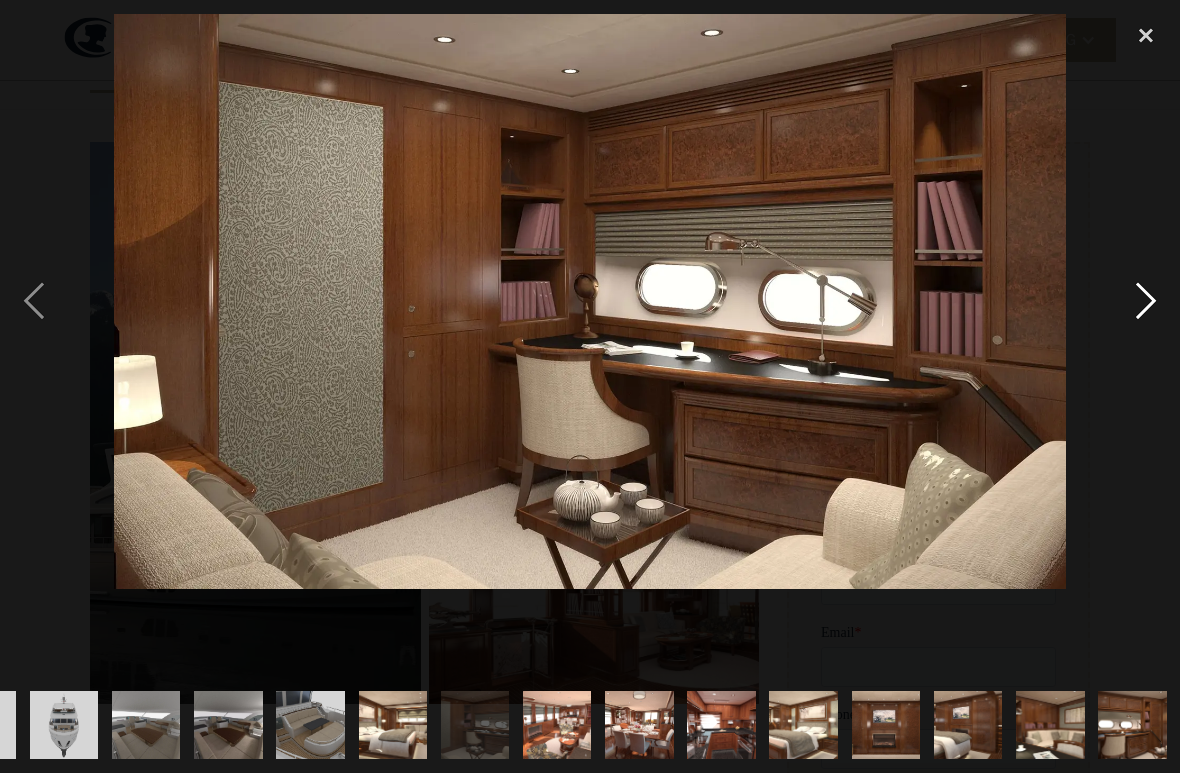 click at bounding box center [1146, 301] 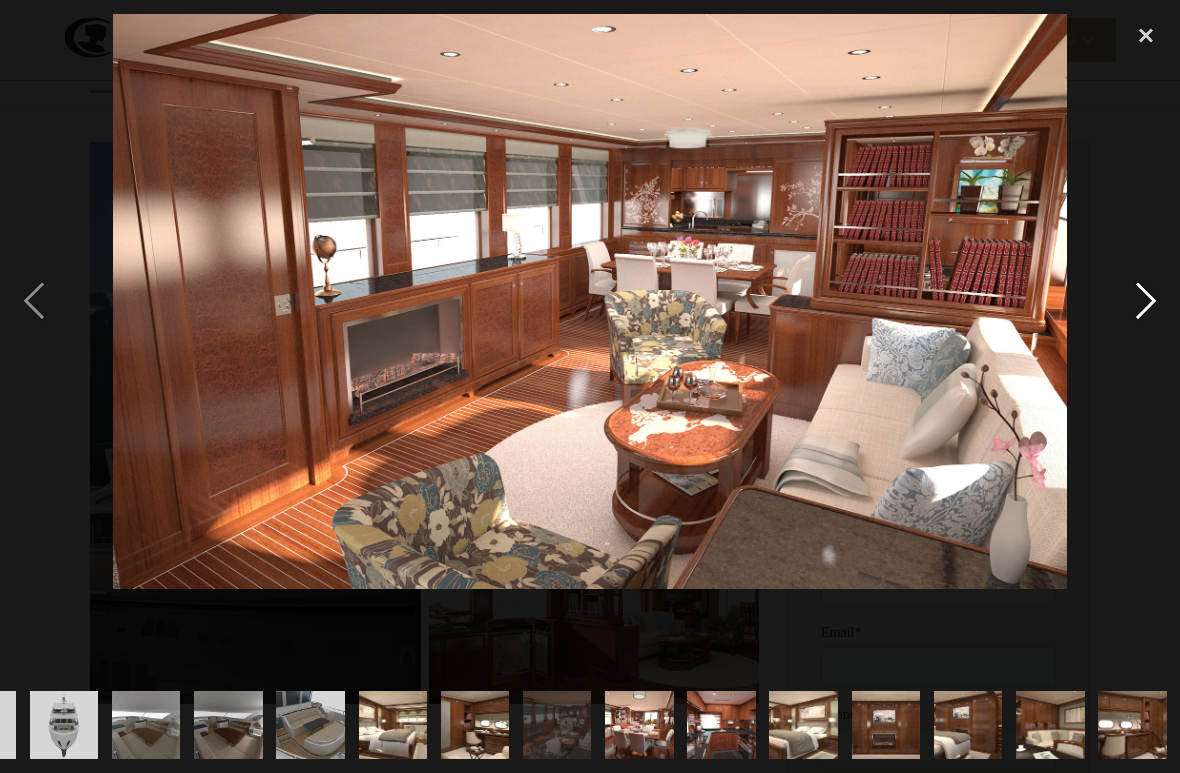 click at bounding box center (1146, 301) 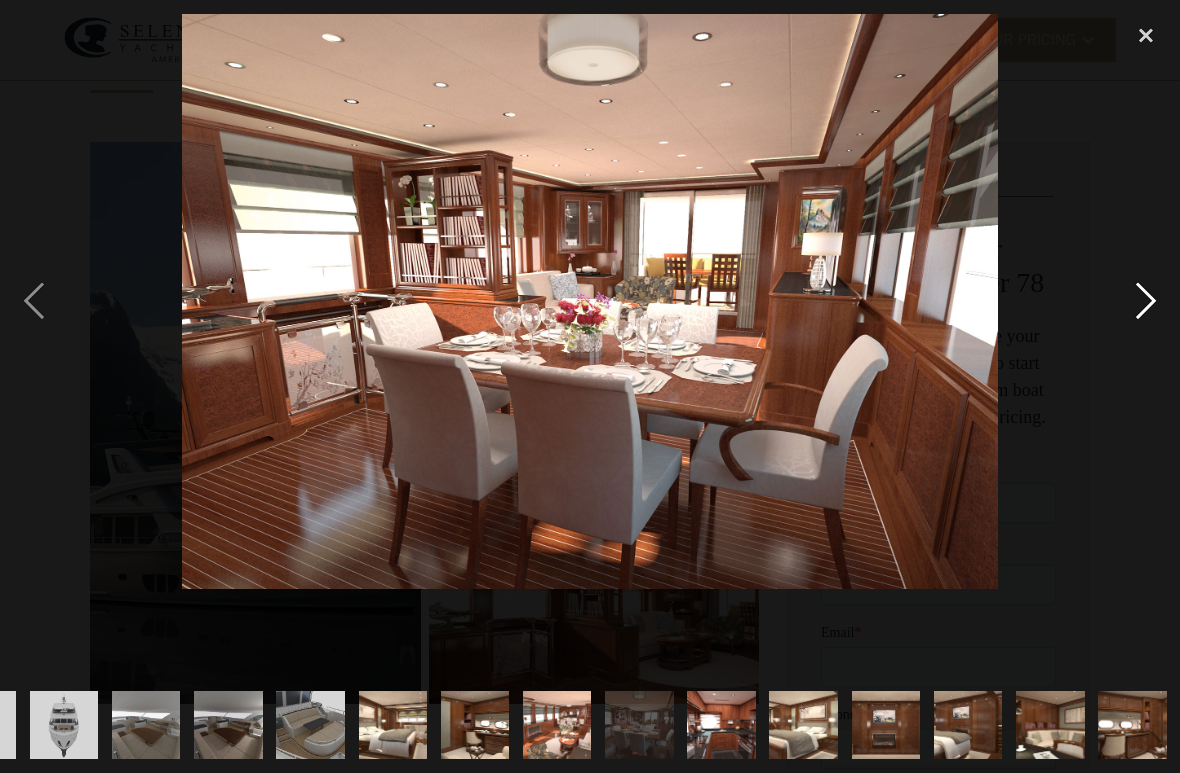 click at bounding box center [1146, 301] 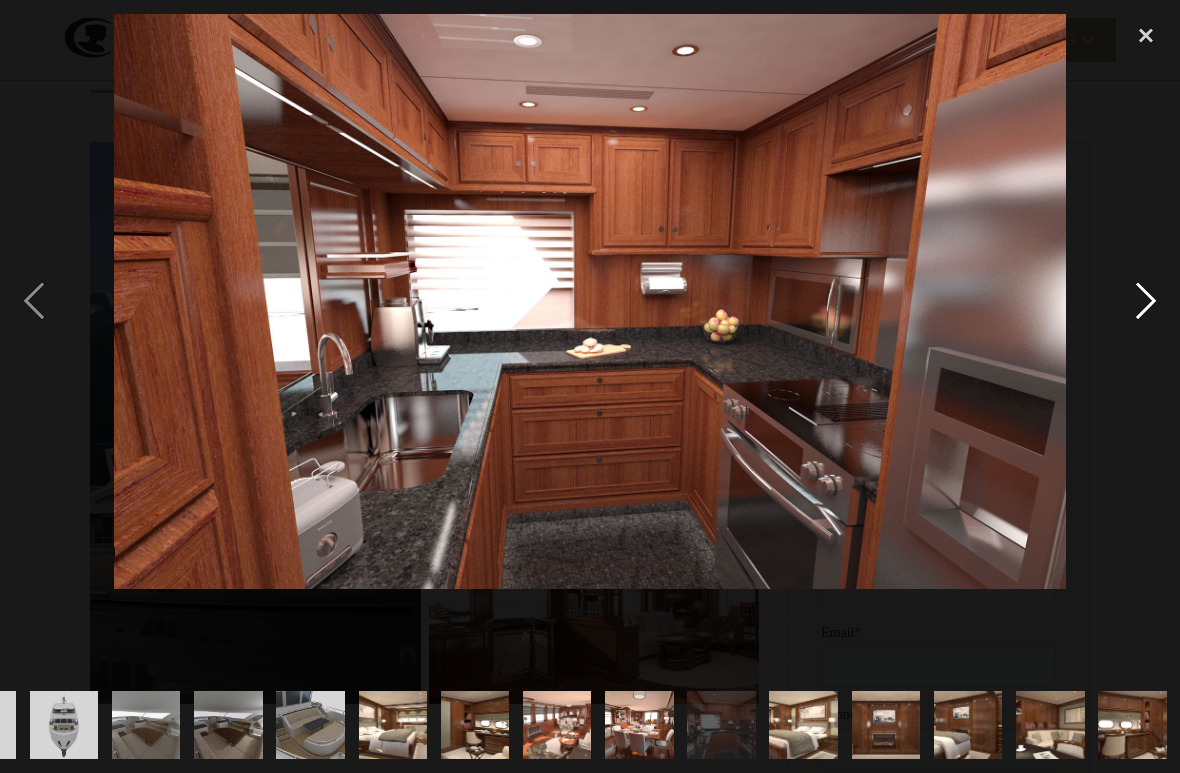 click at bounding box center [1146, 301] 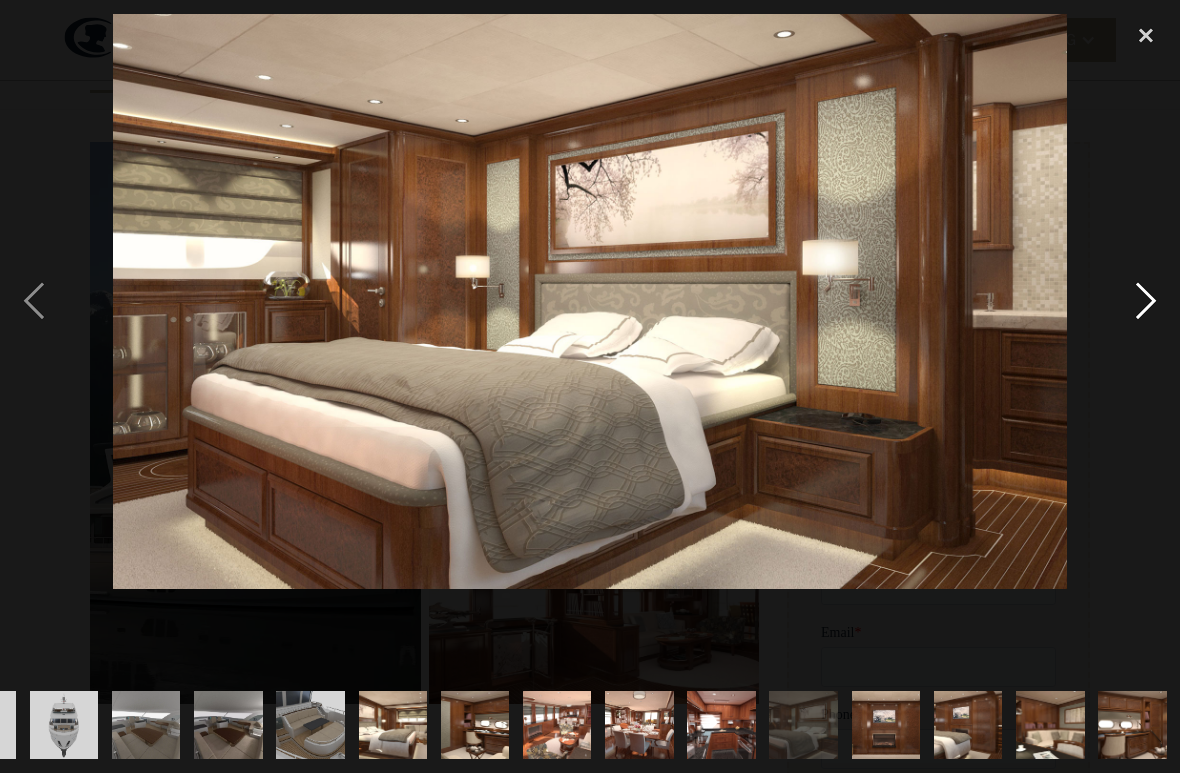 click at bounding box center [1146, 301] 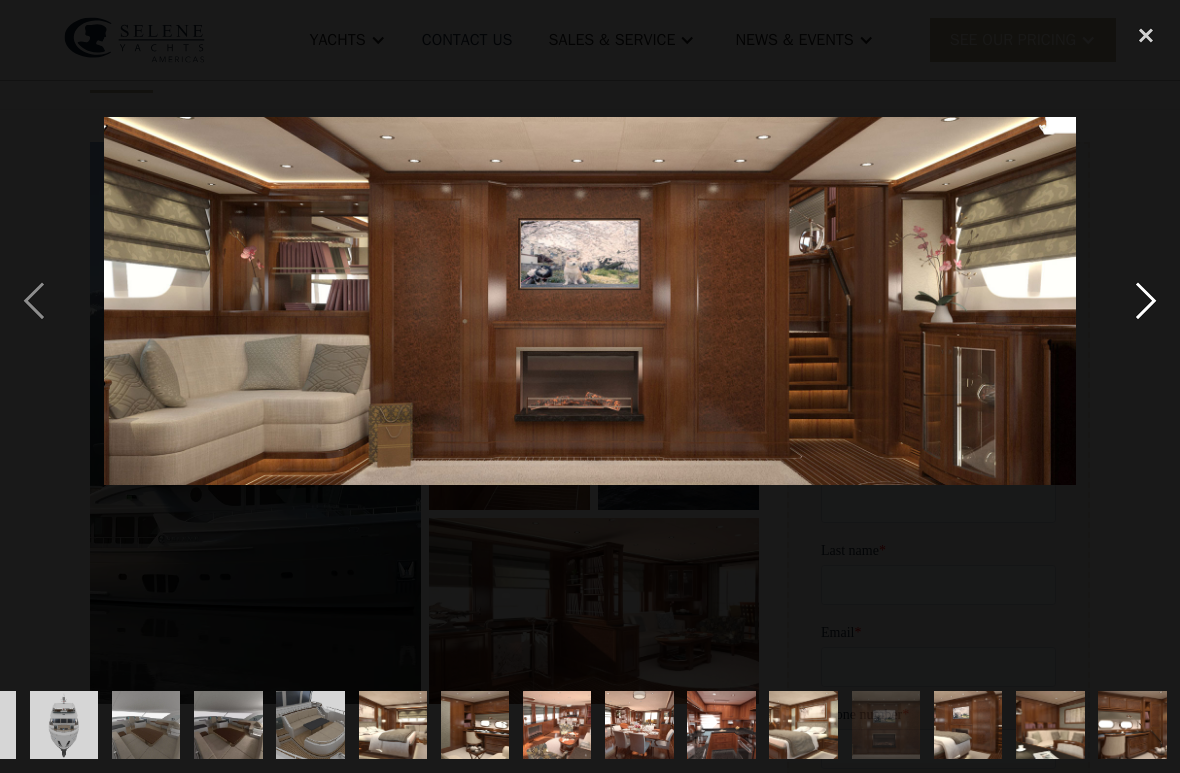 click at bounding box center [1146, 301] 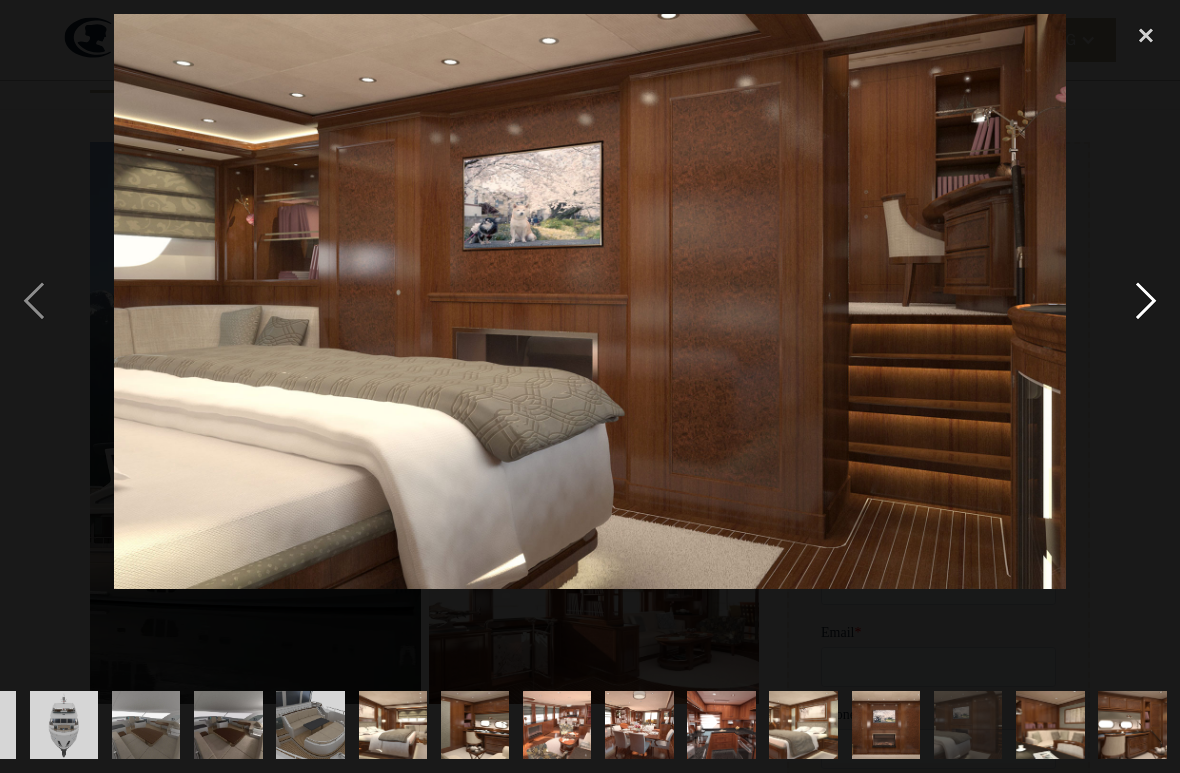 click at bounding box center (1146, 301) 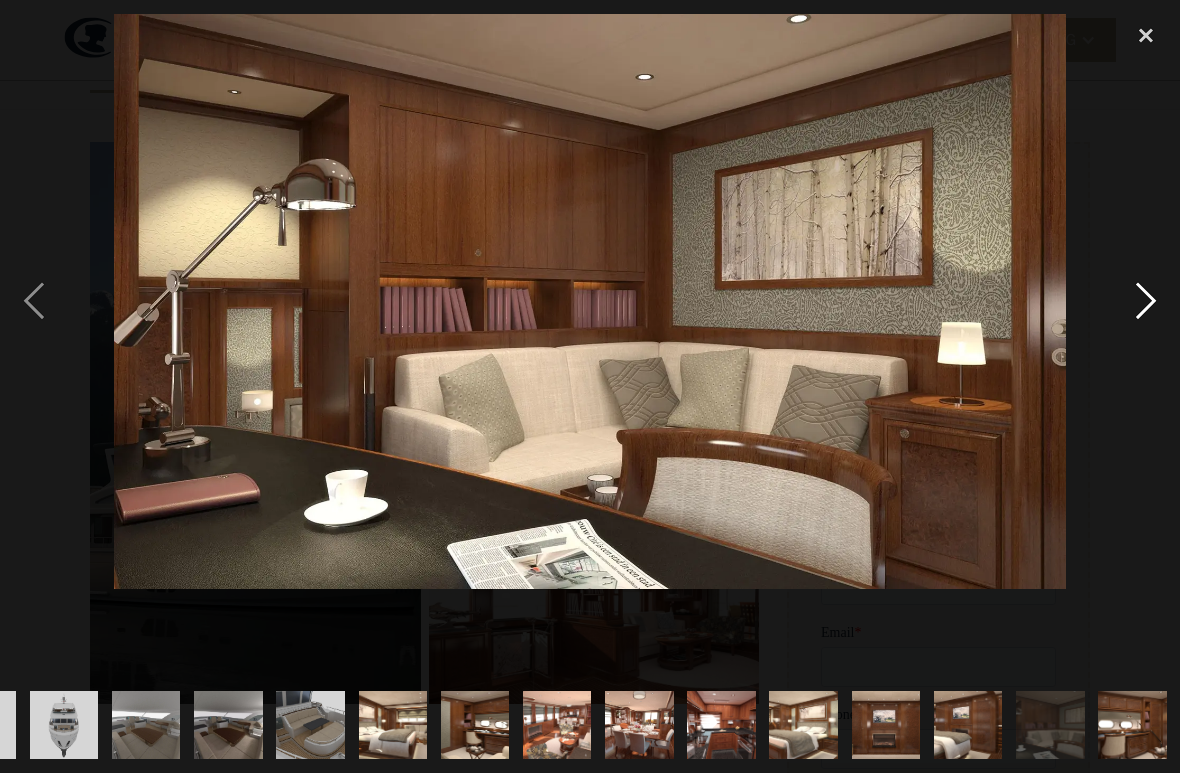 click at bounding box center [1146, 301] 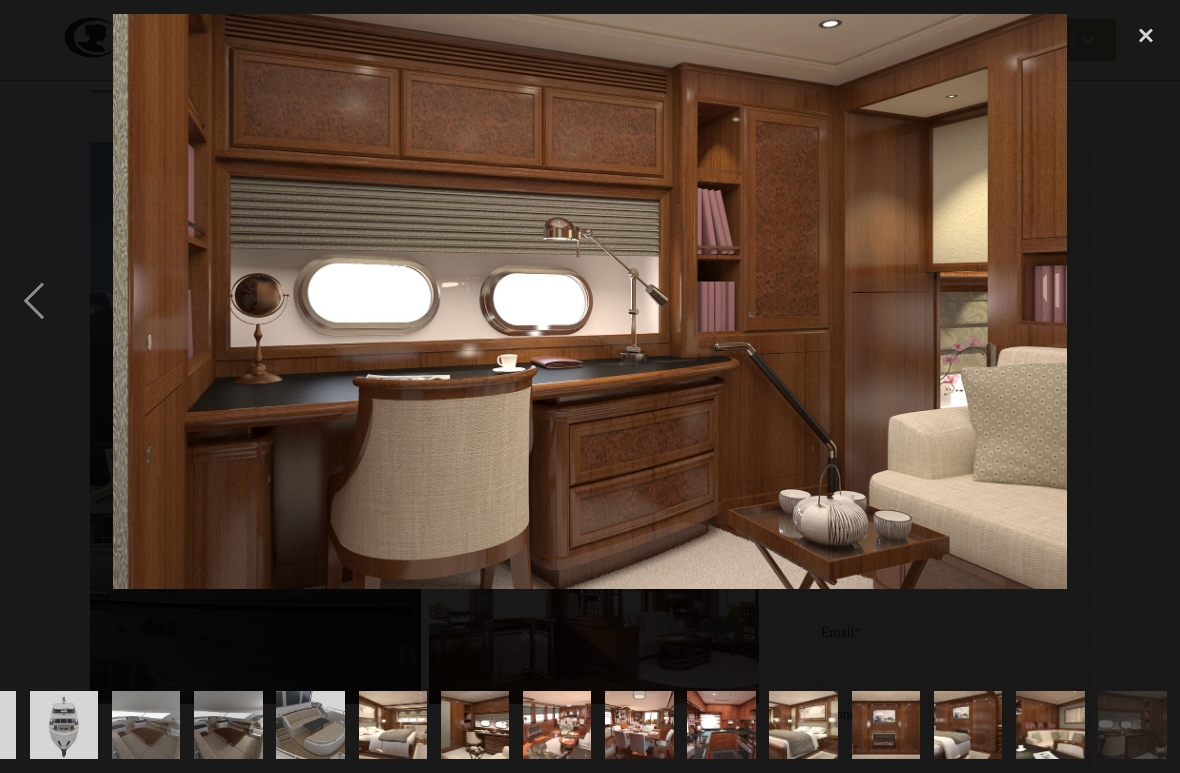 click at bounding box center [1146, 301] 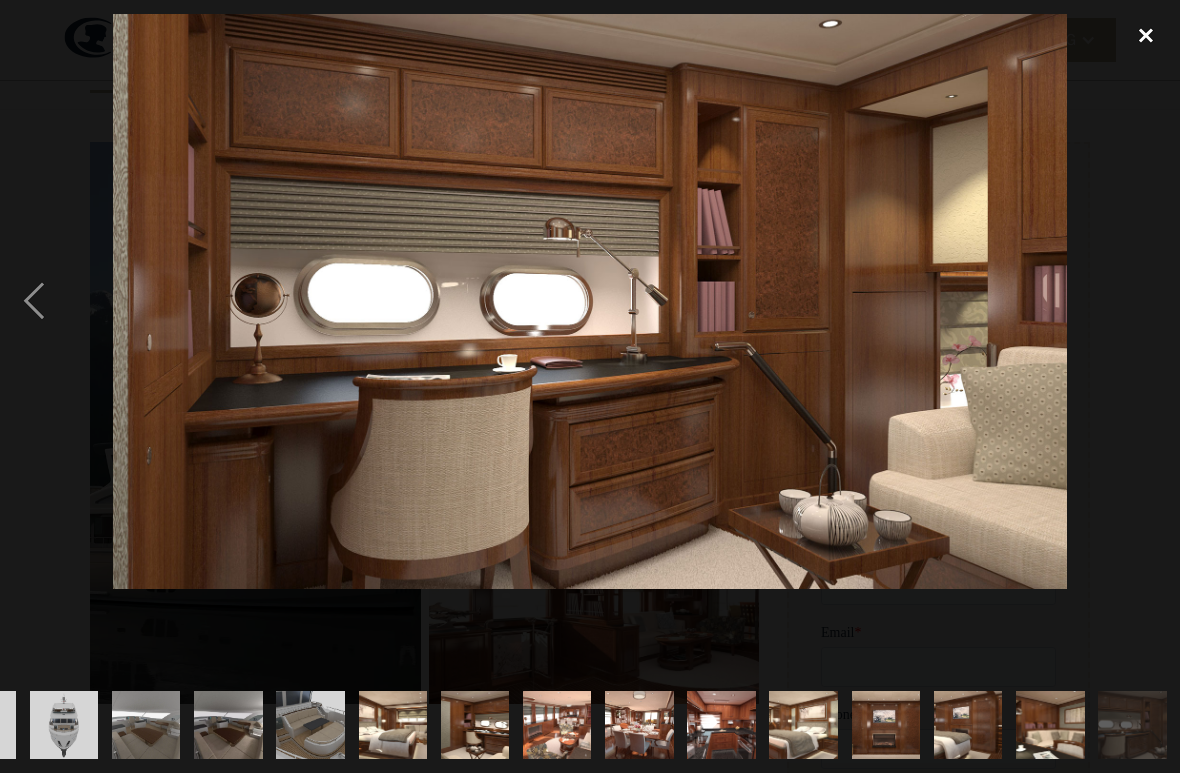 click at bounding box center [1146, 36] 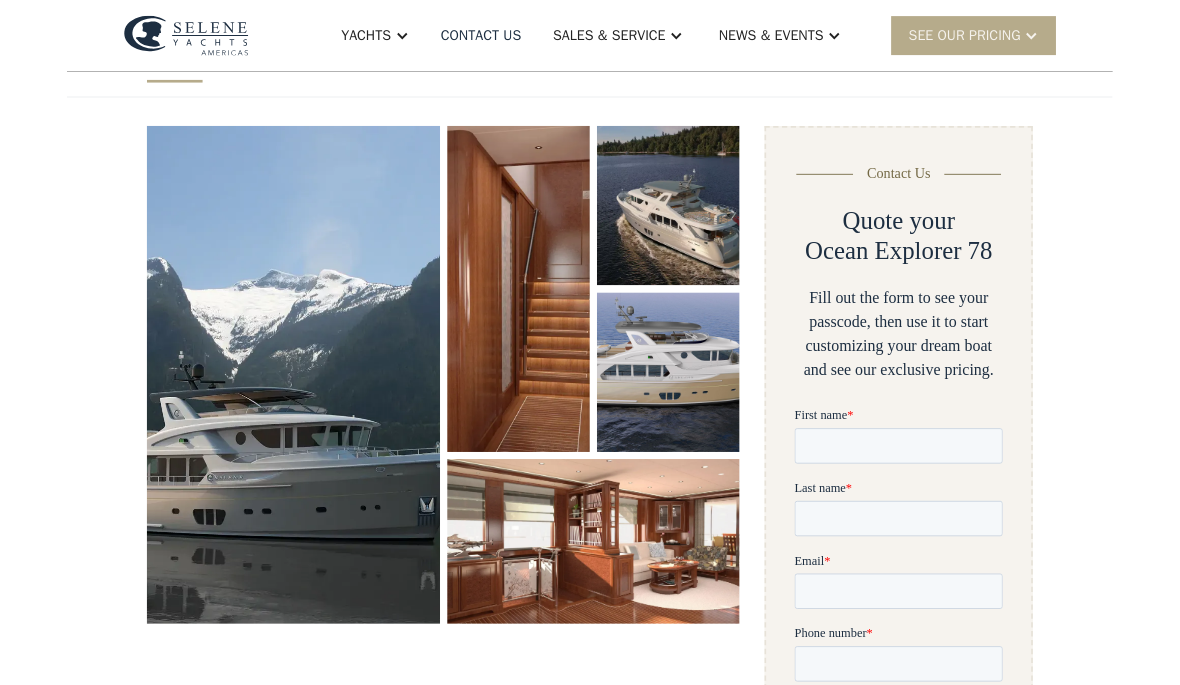 scroll, scrollTop: 0, scrollLeft: 0, axis: both 